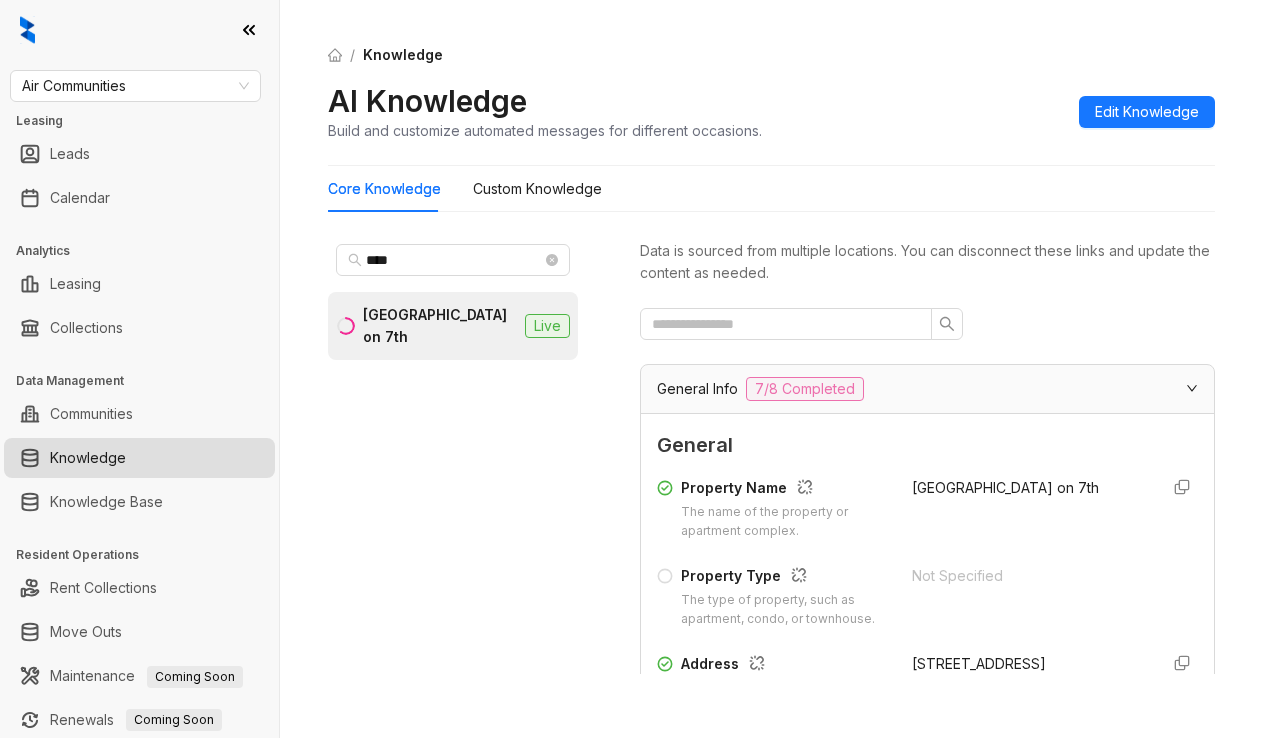 scroll, scrollTop: 0, scrollLeft: 0, axis: both 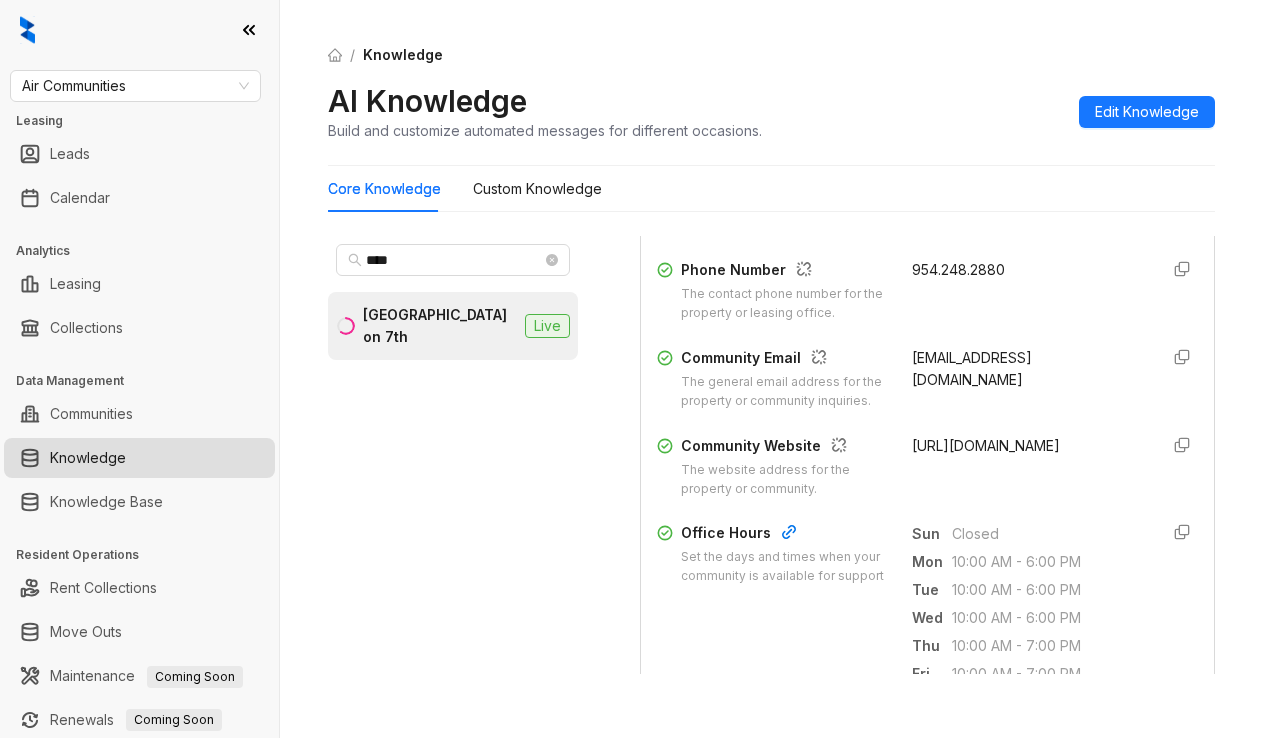 click on "AI Knowledge Build and customize automated messages for different occasions. Edit Knowledge" at bounding box center [771, 111] 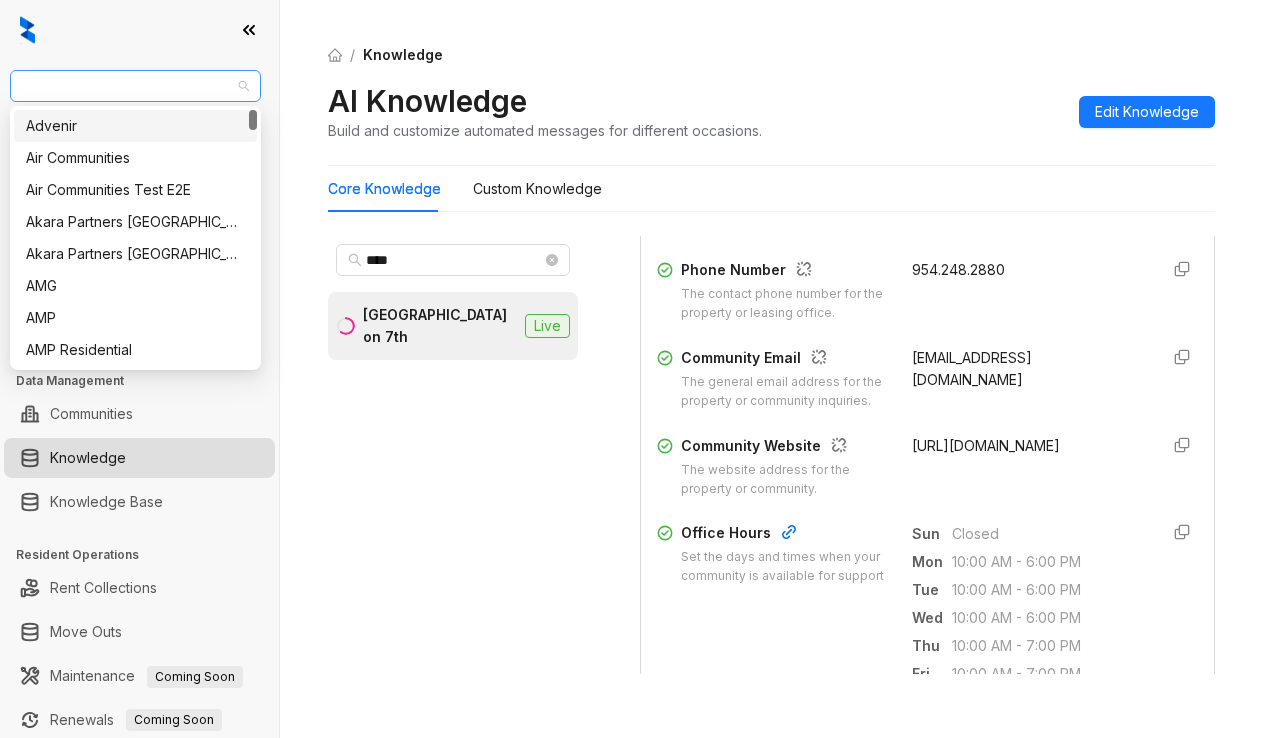 drag, startPoint x: 156, startPoint y: 76, endPoint x: 18, endPoint y: 87, distance: 138.43771 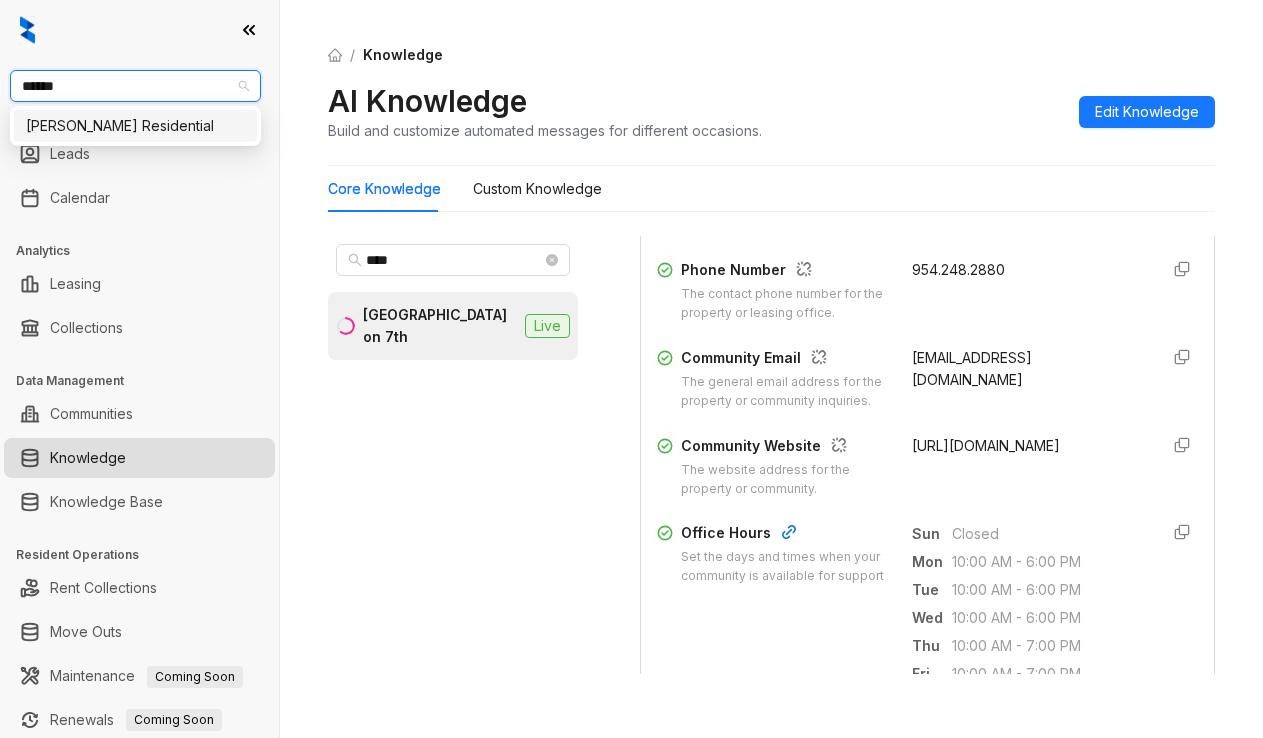 type on "*******" 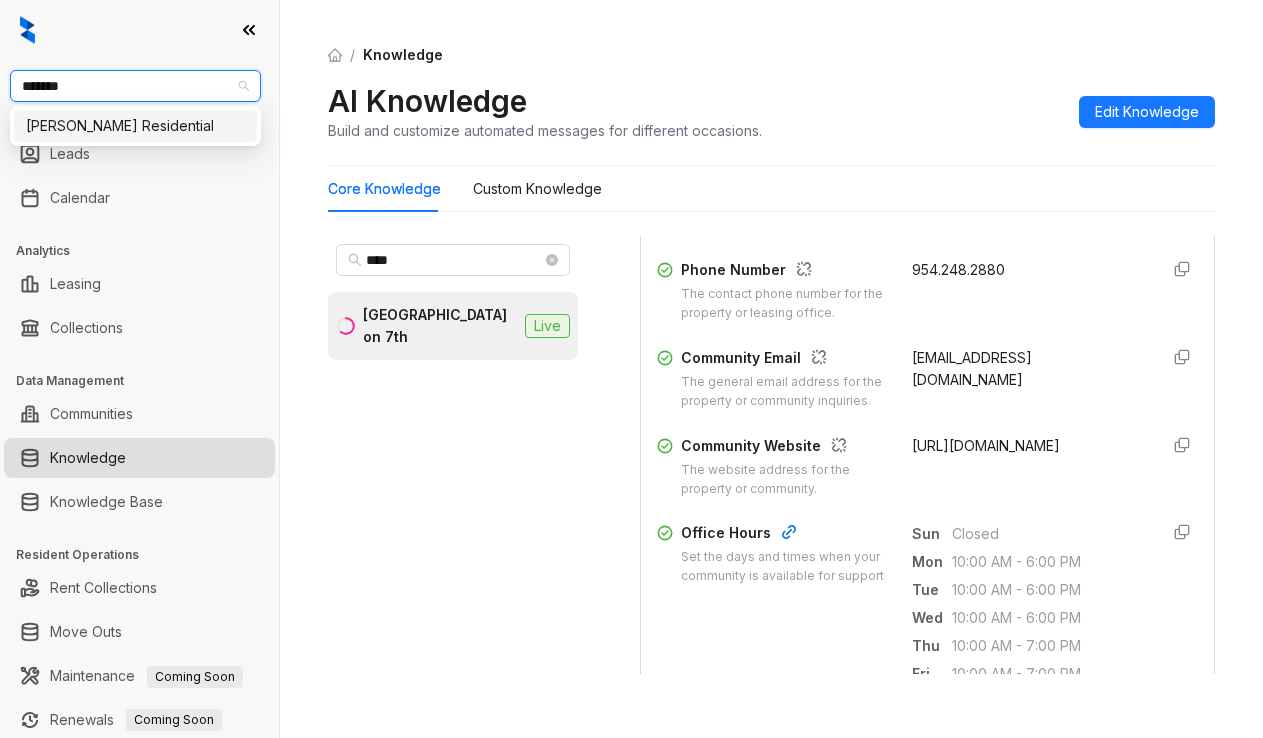 click on "Griffis Residential" at bounding box center (135, 126) 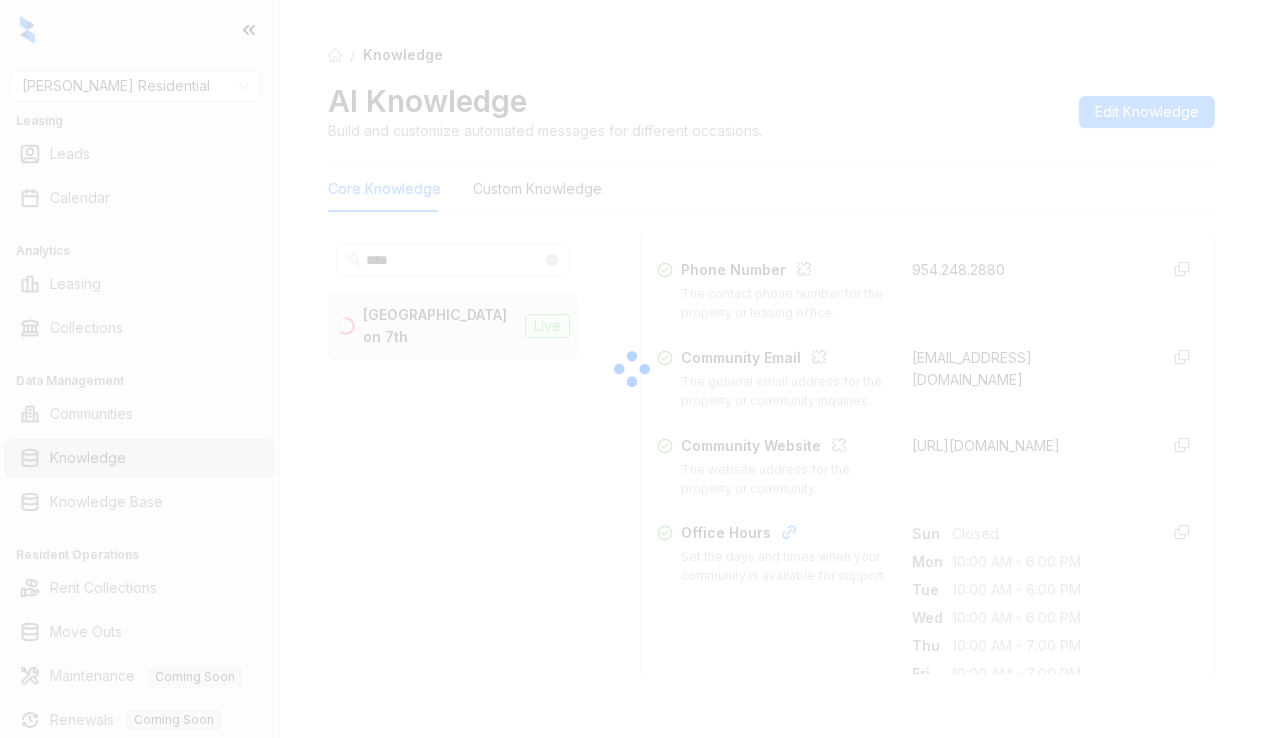 click at bounding box center [631, 369] 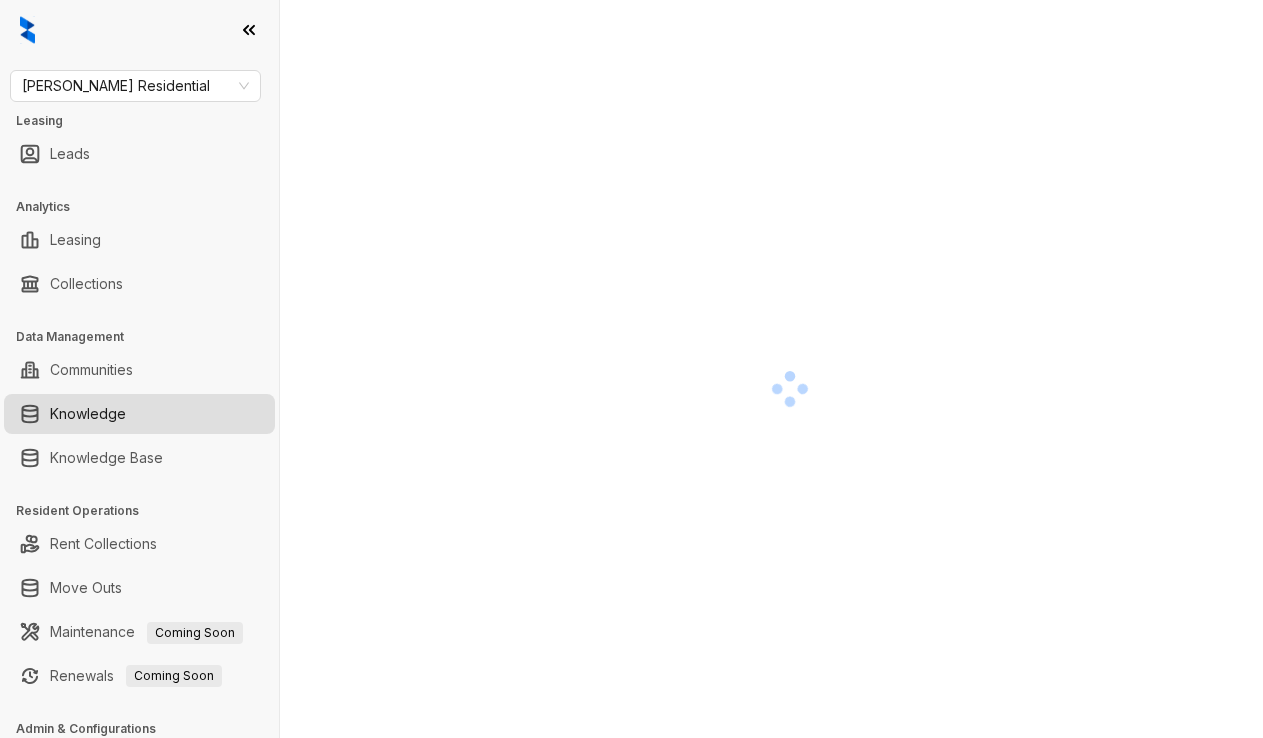 scroll, scrollTop: 0, scrollLeft: 0, axis: both 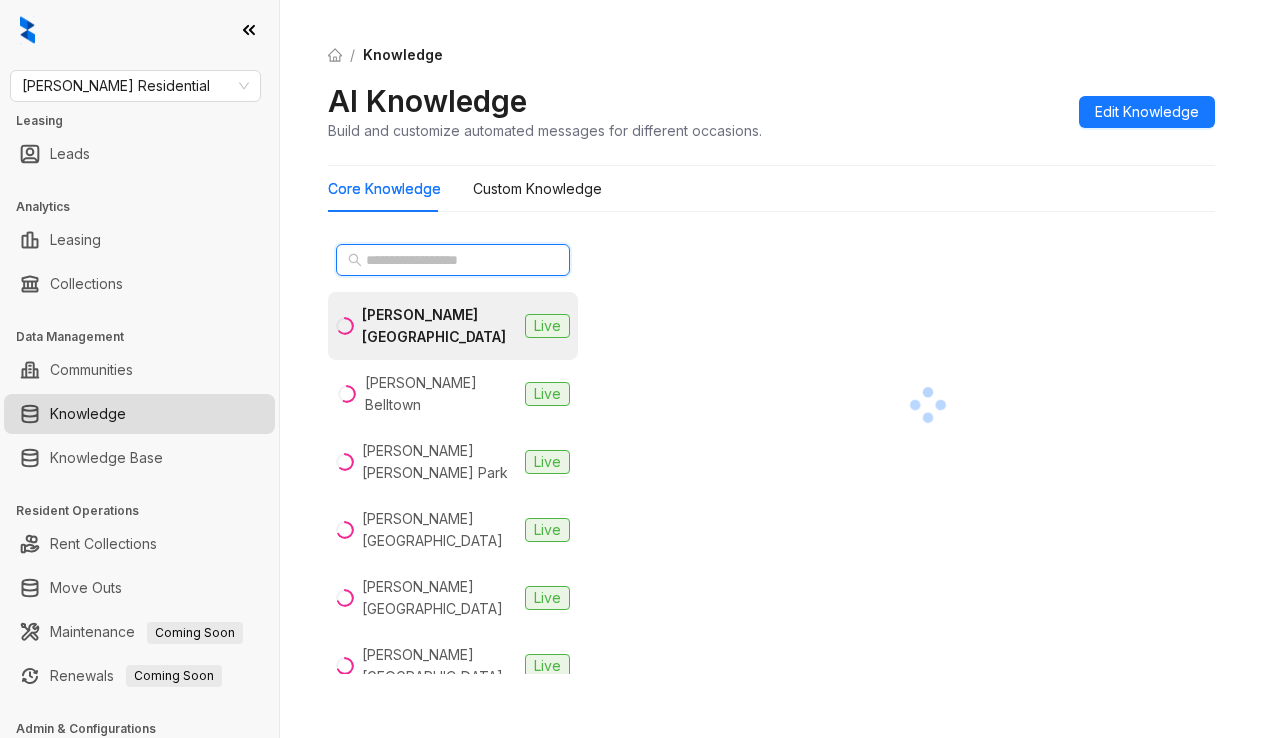 click at bounding box center (454, 260) 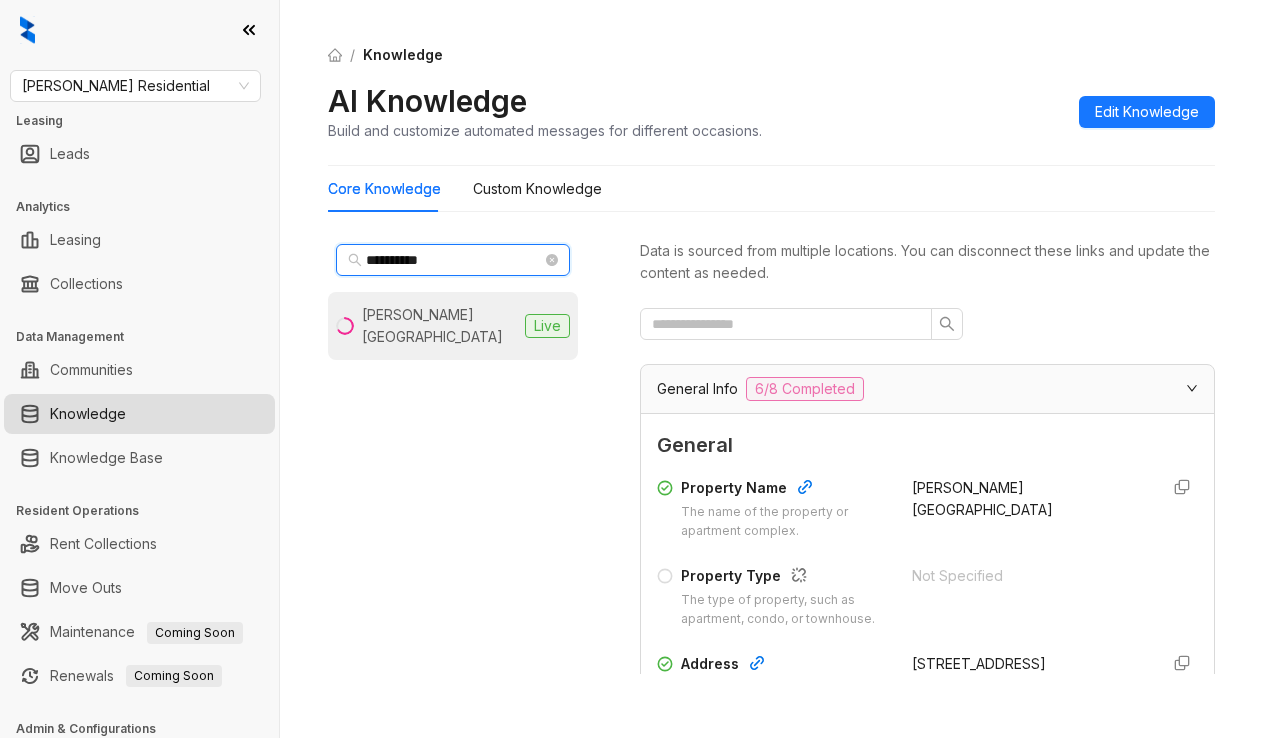 type on "**********" 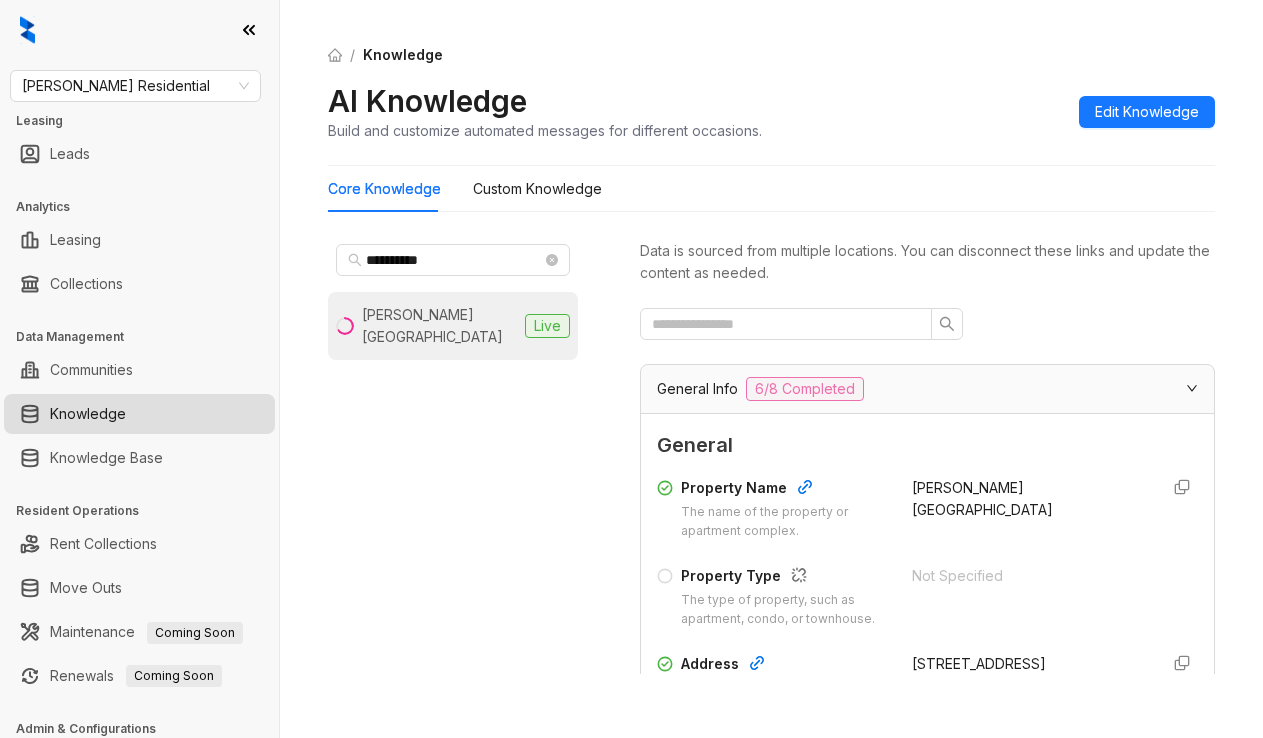 click on "Griffis Mission Valley" at bounding box center [439, 326] 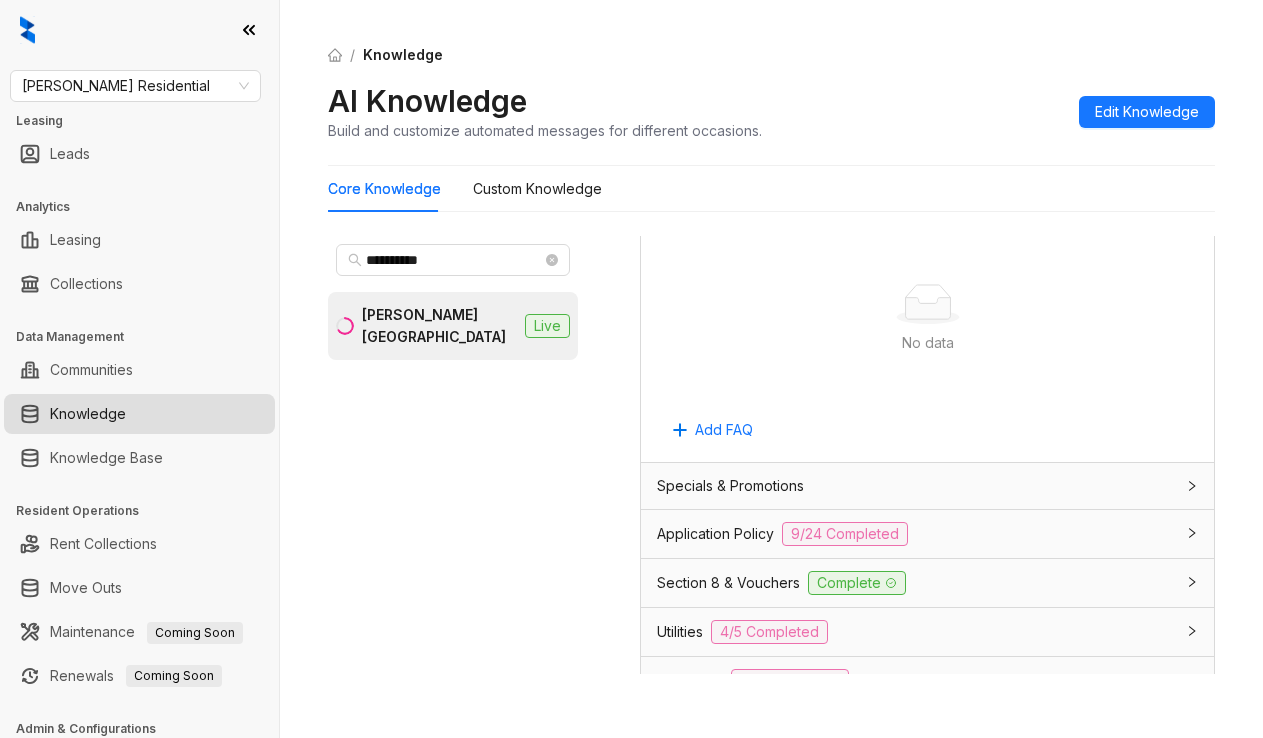 scroll, scrollTop: 1400, scrollLeft: 0, axis: vertical 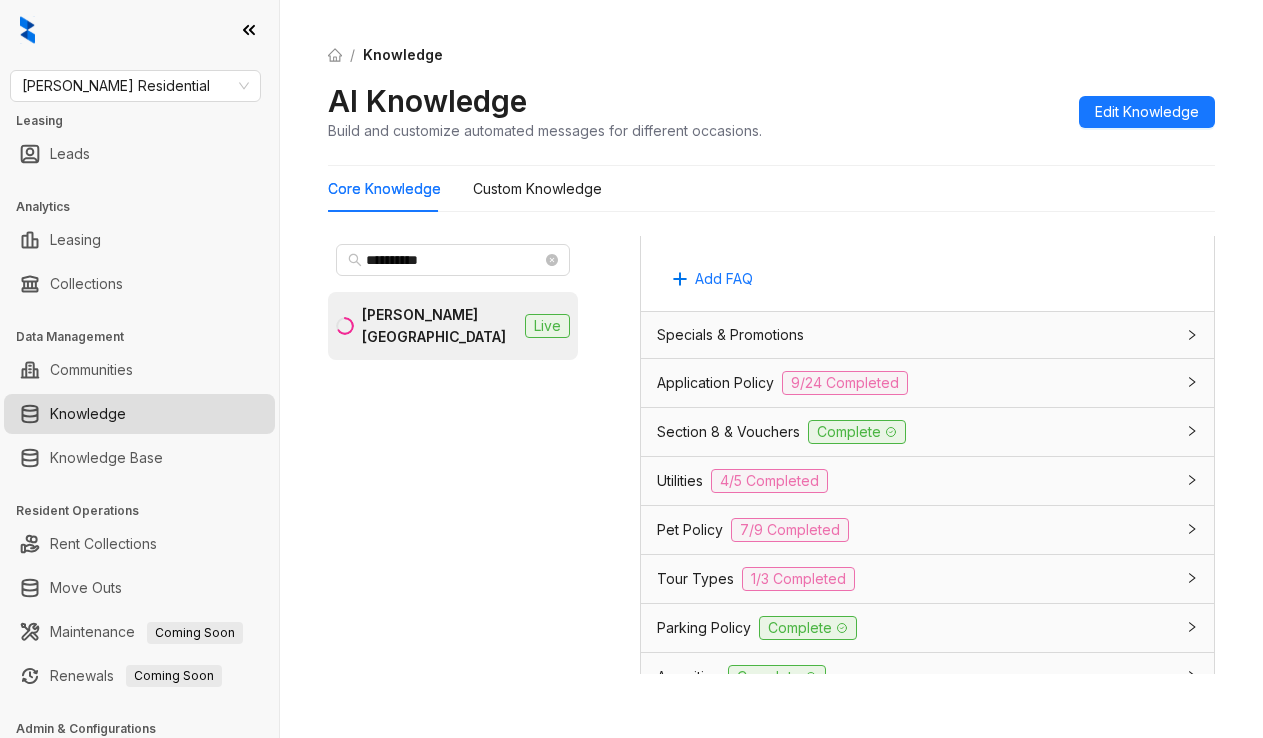 click on "Application Policy" at bounding box center [715, 383] 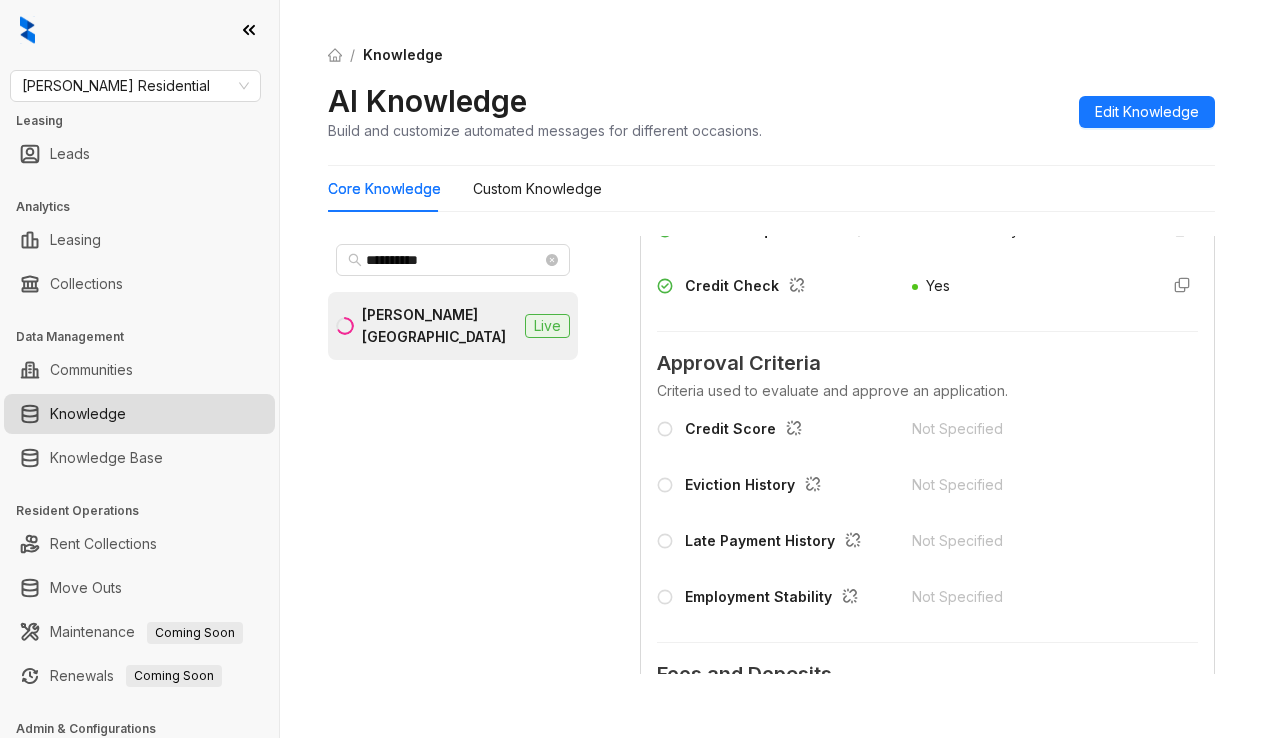 scroll, scrollTop: 1900, scrollLeft: 0, axis: vertical 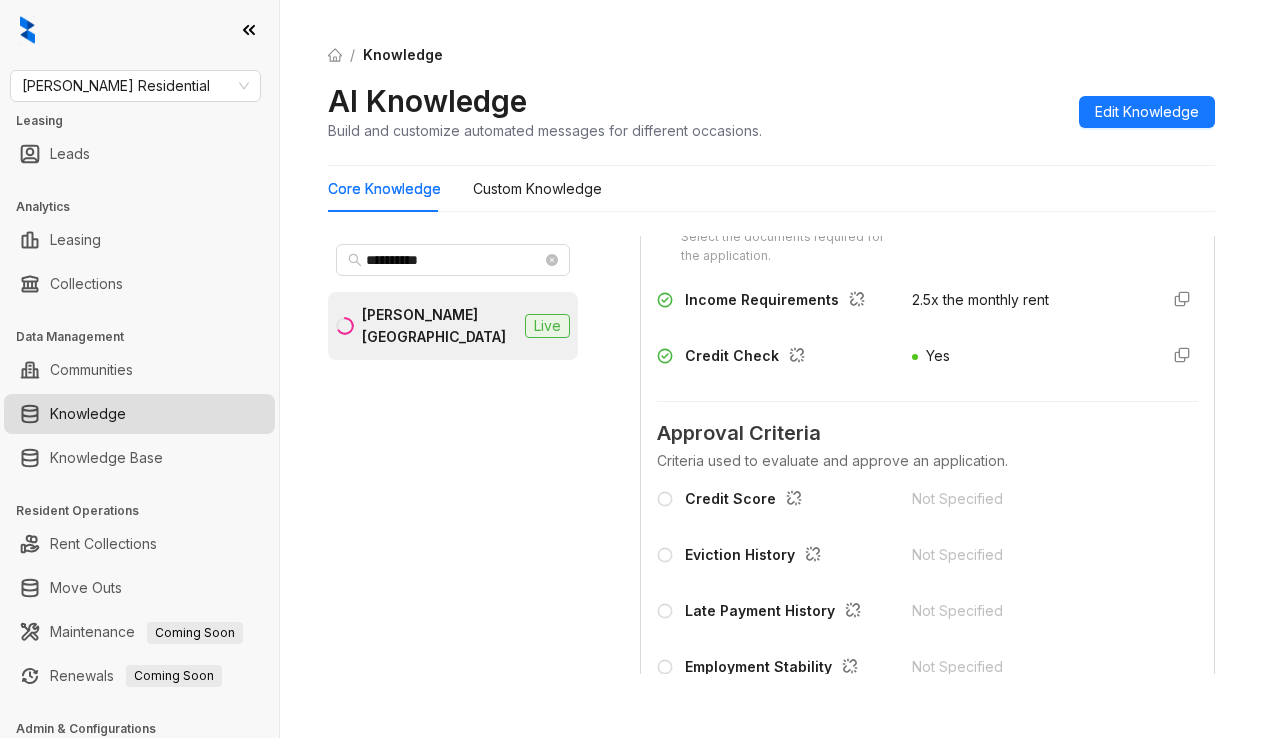 click on "2.5x the monthly rent" at bounding box center [1027, 305] 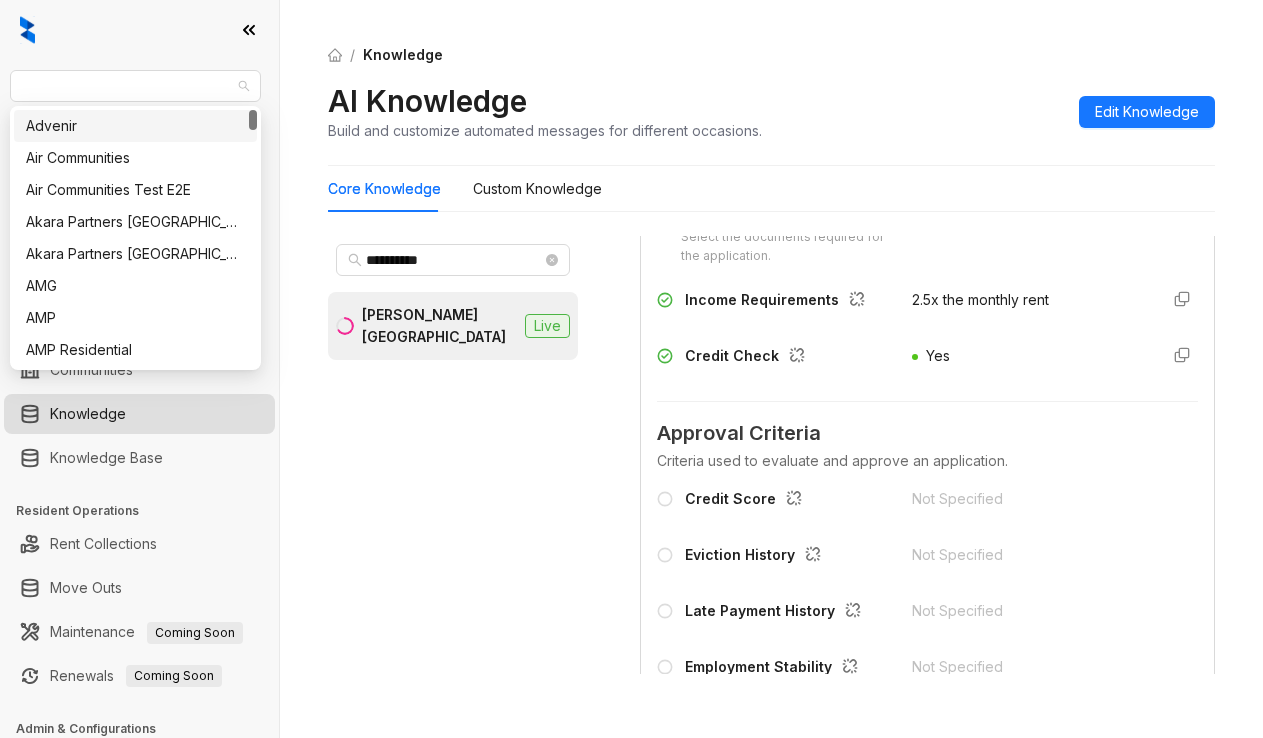 drag, startPoint x: 158, startPoint y: 89, endPoint x: -1, endPoint y: 83, distance: 159.11317 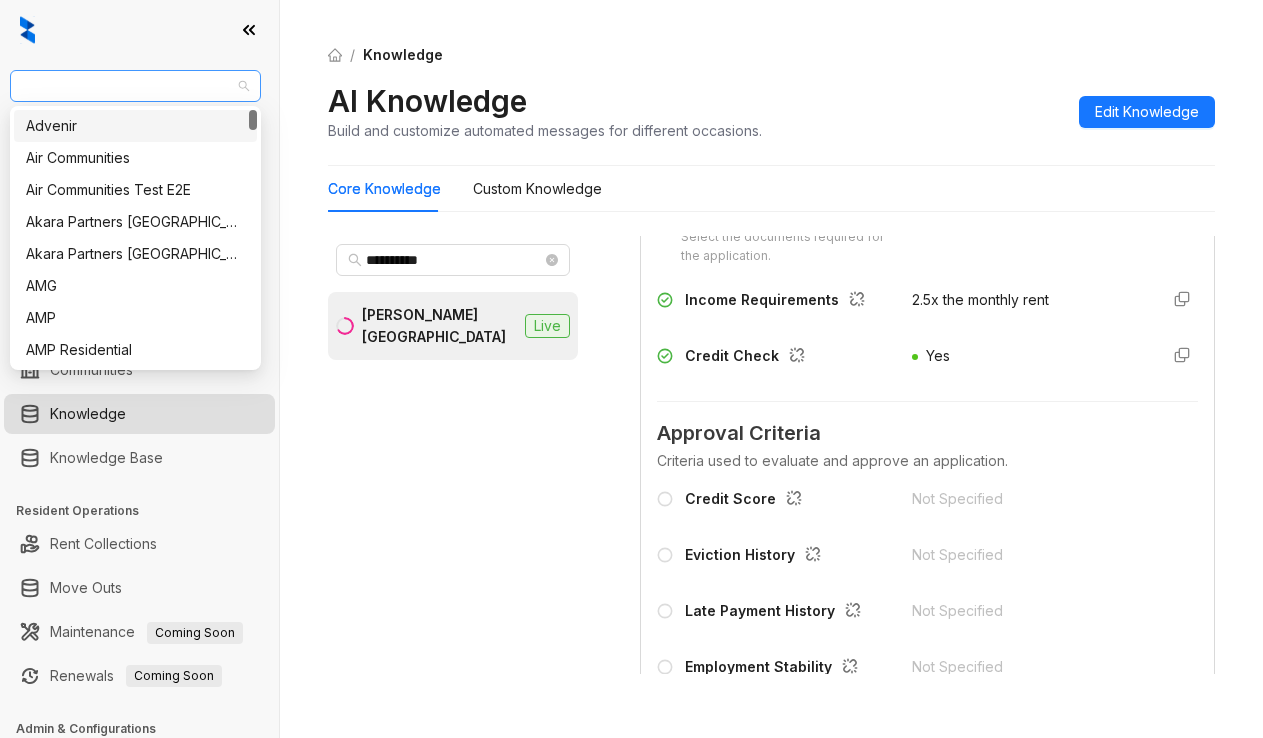 click on "Griffis Residential" at bounding box center [135, 86] 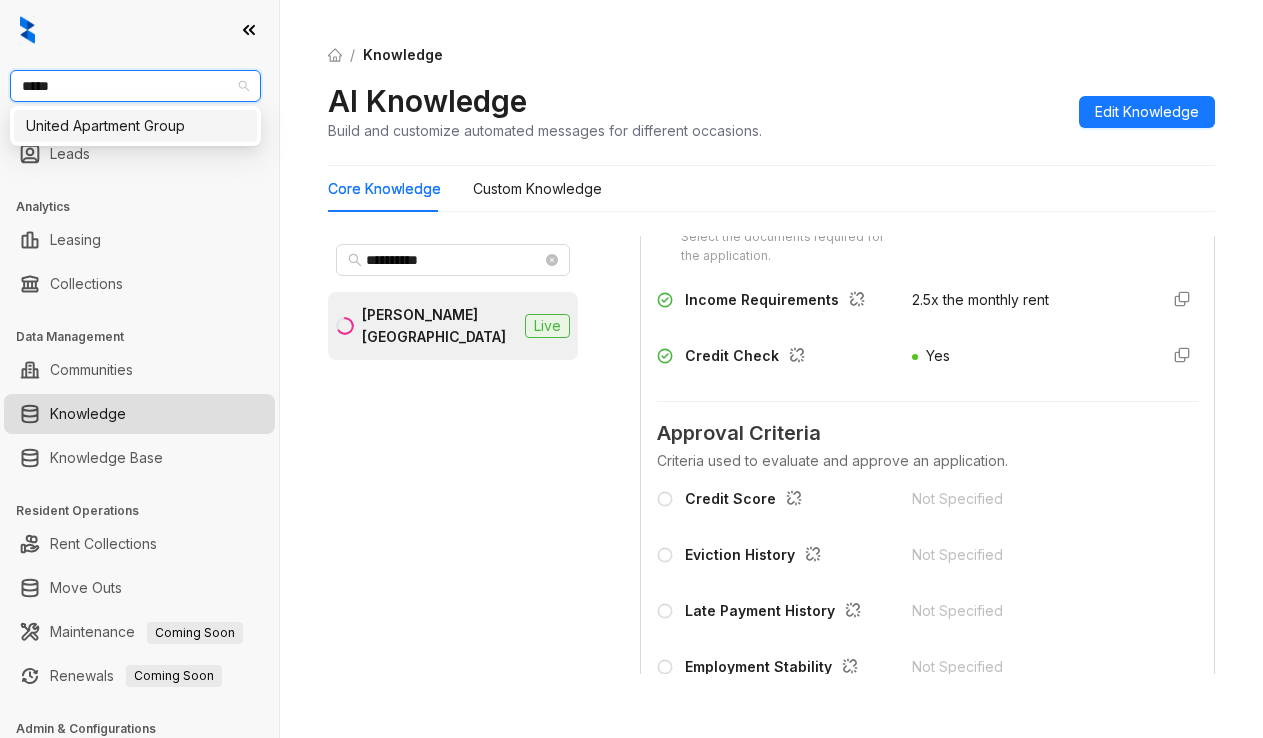 type on "******" 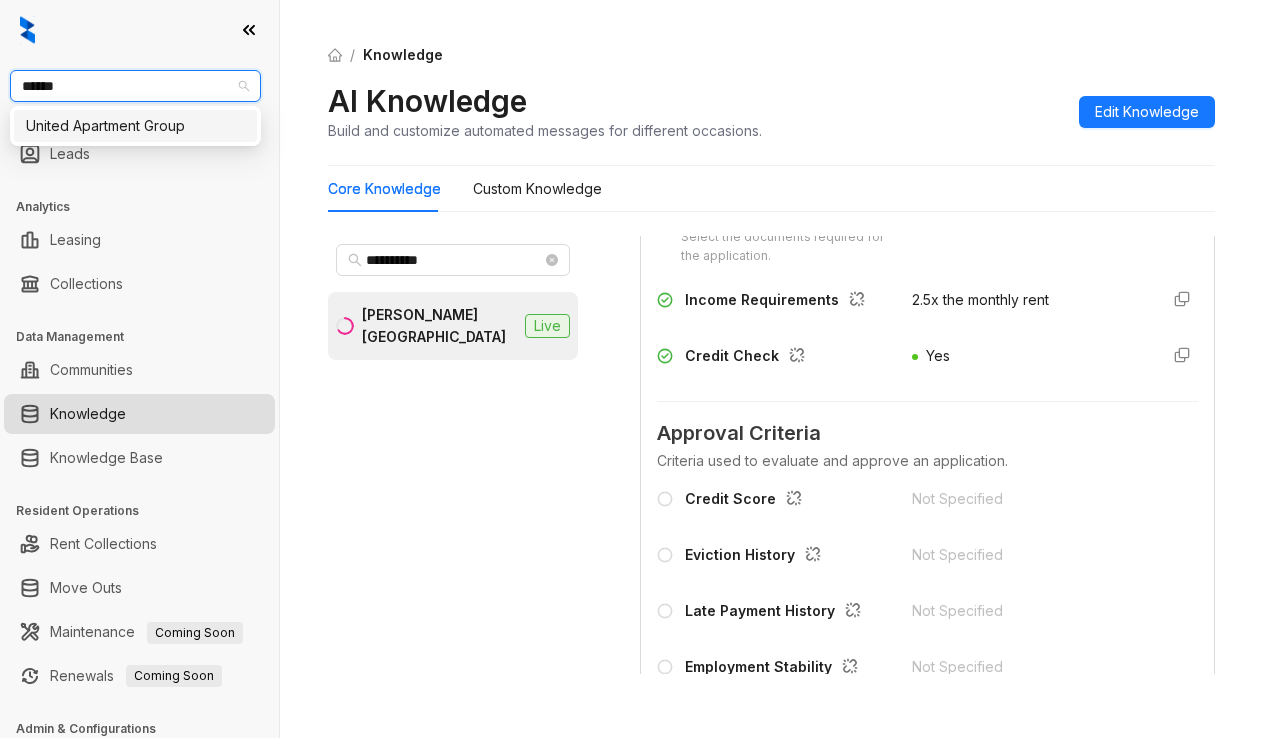click on "United Apartment Group" at bounding box center (135, 126) 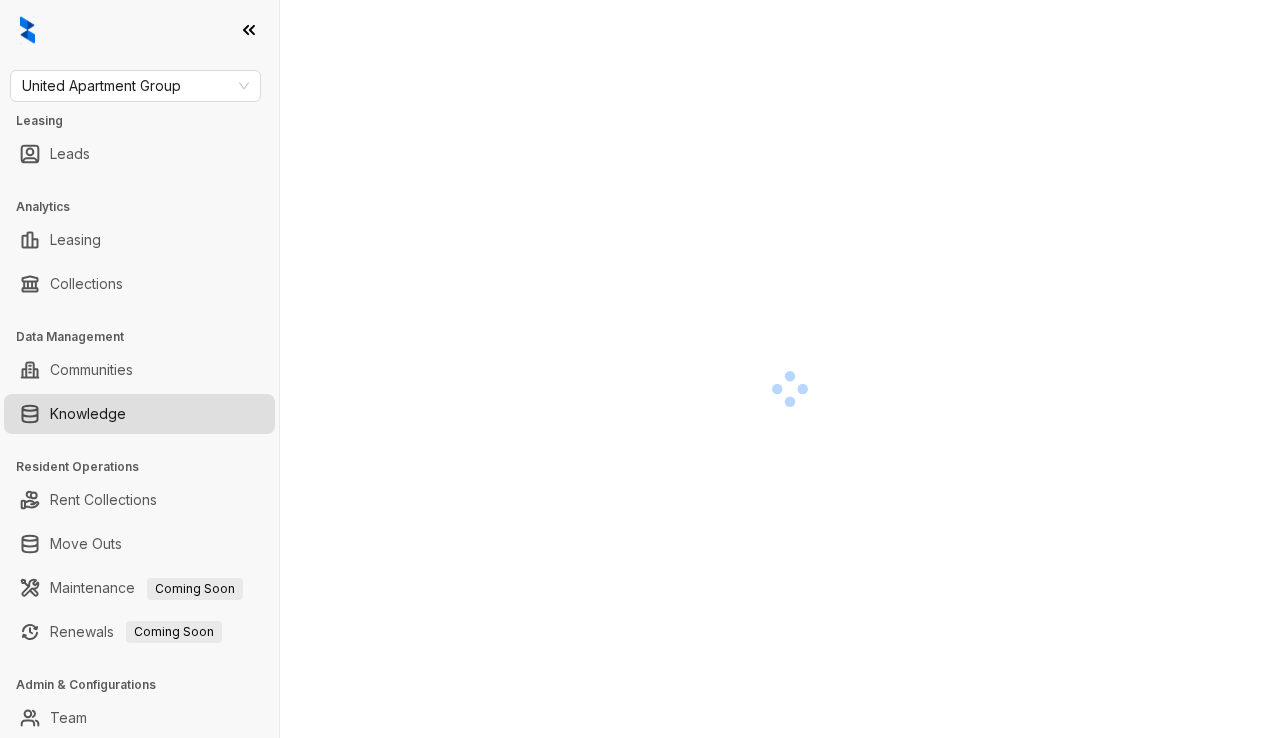 scroll, scrollTop: 0, scrollLeft: 0, axis: both 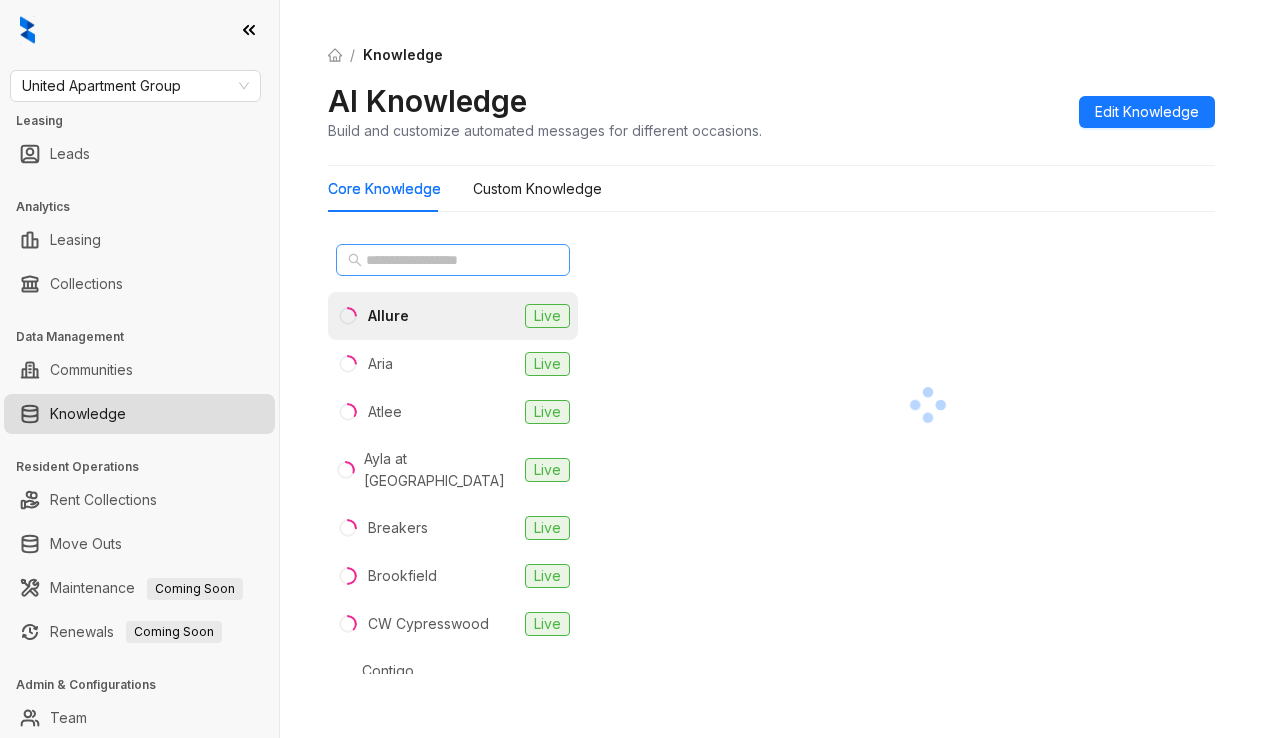click at bounding box center [453, 260] 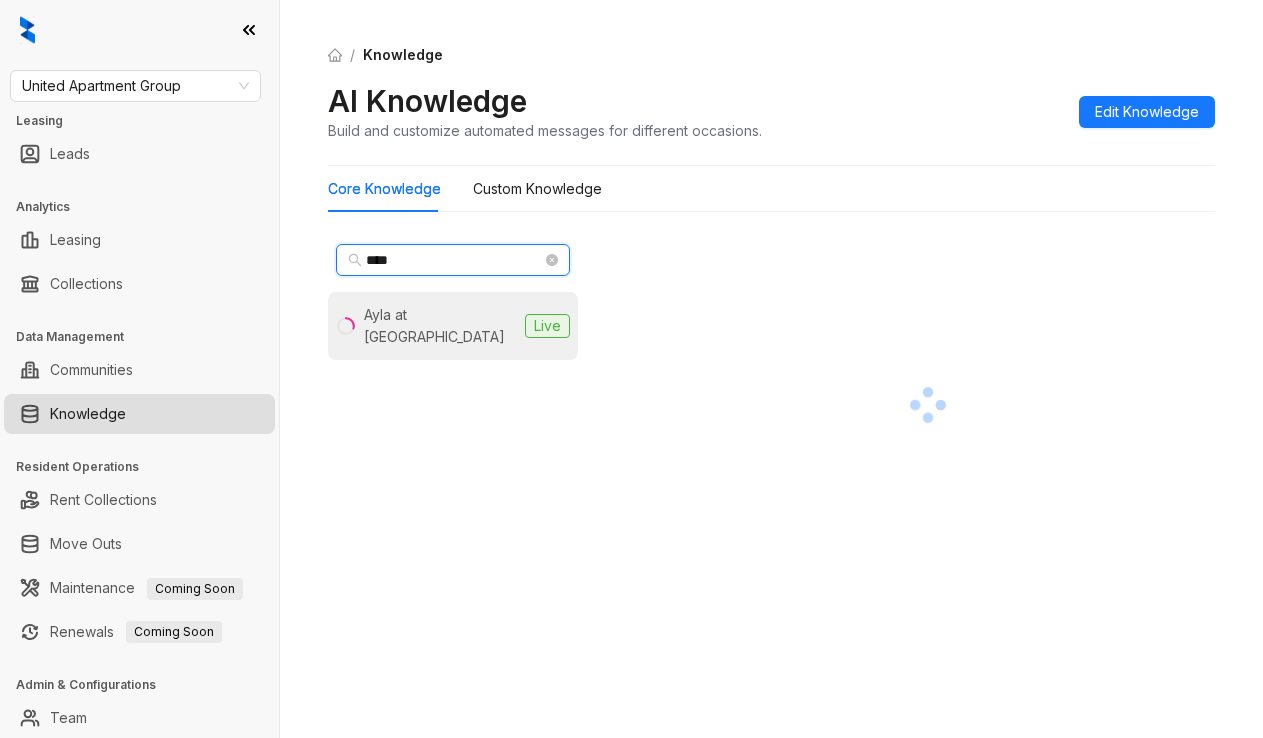 type on "****" 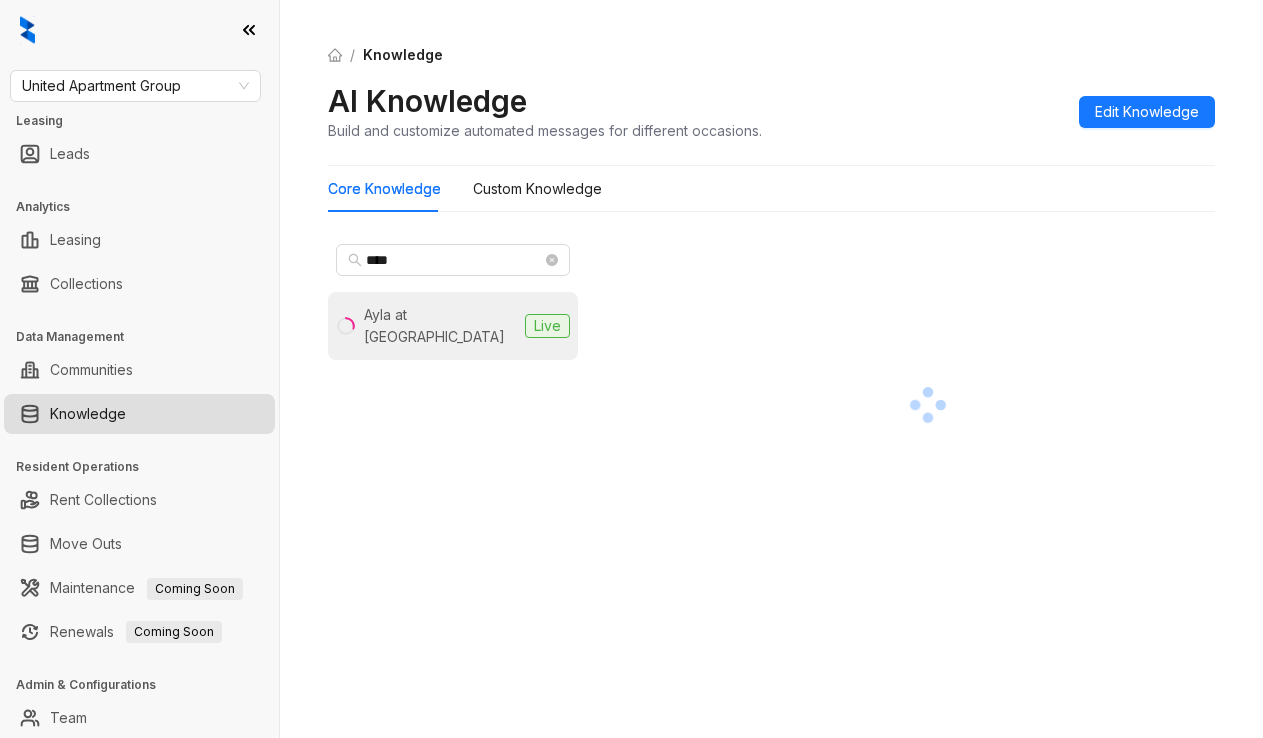 click on "Ayla at Castle Hills" at bounding box center (440, 326) 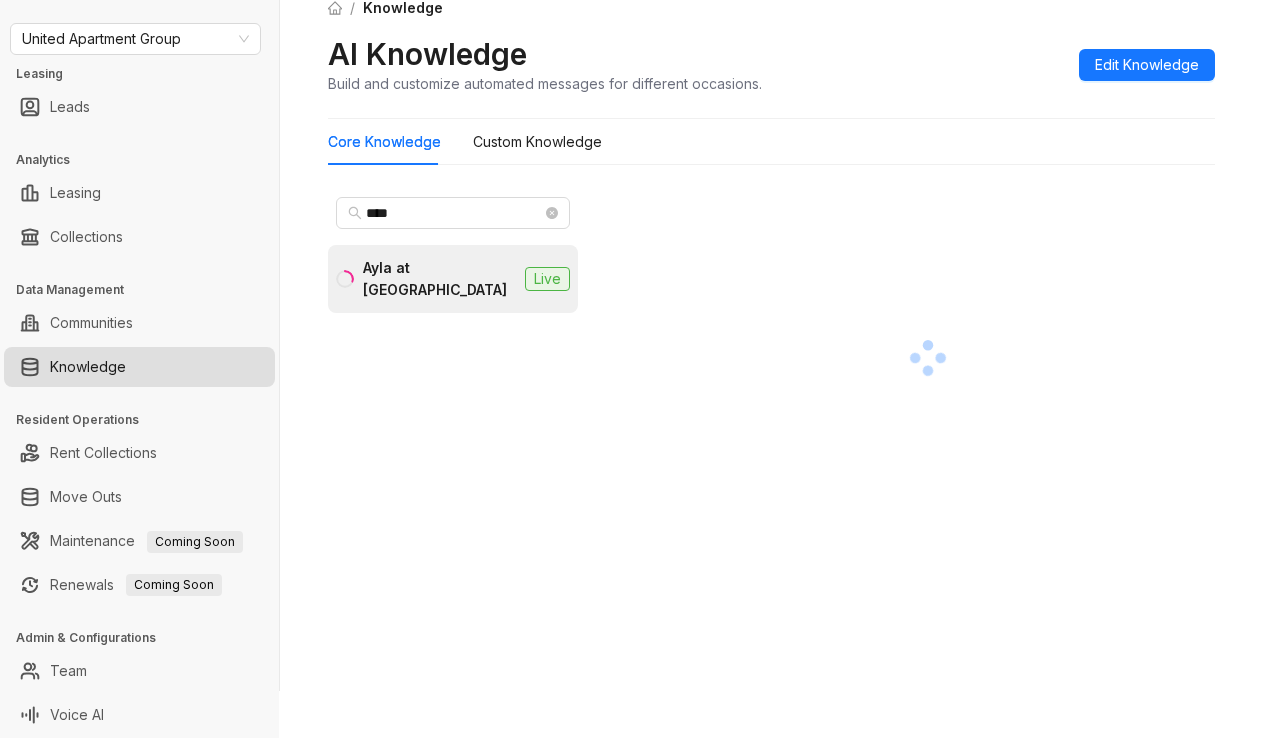 scroll, scrollTop: 48, scrollLeft: 0, axis: vertical 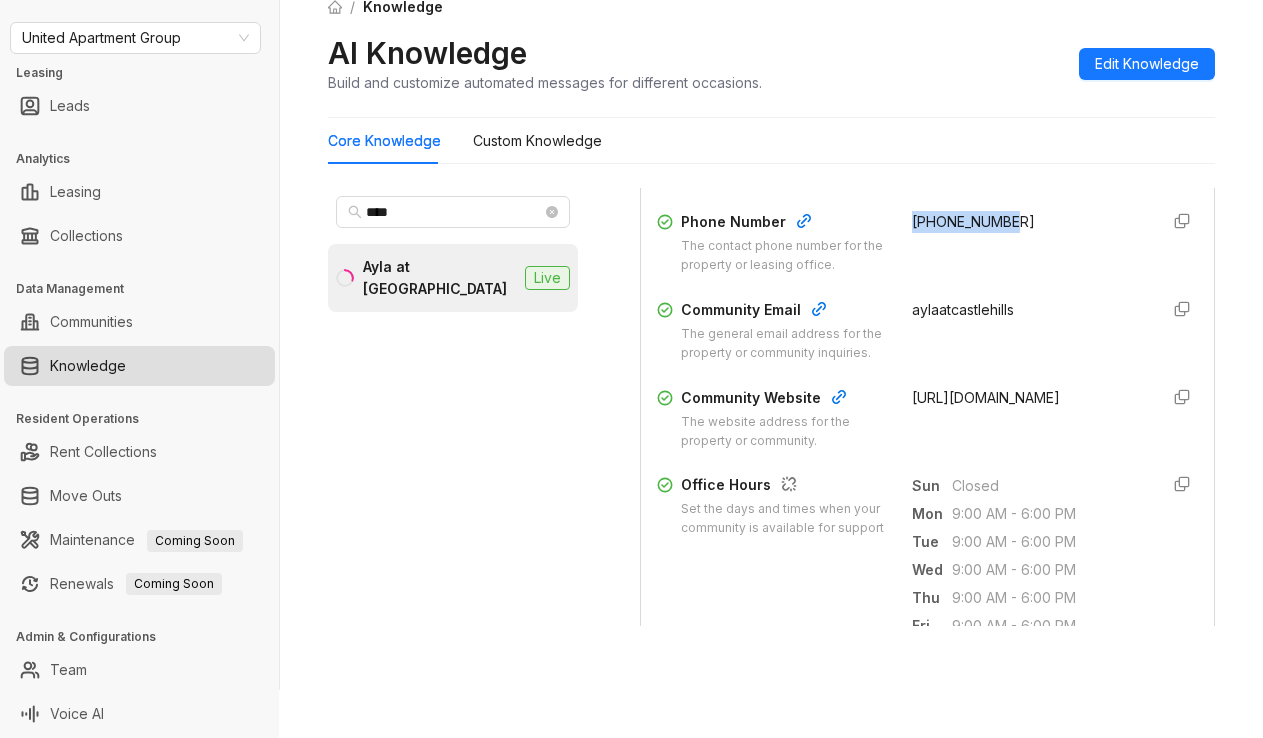 drag, startPoint x: 888, startPoint y: 234, endPoint x: 1000, endPoint y: 257, distance: 114.33722 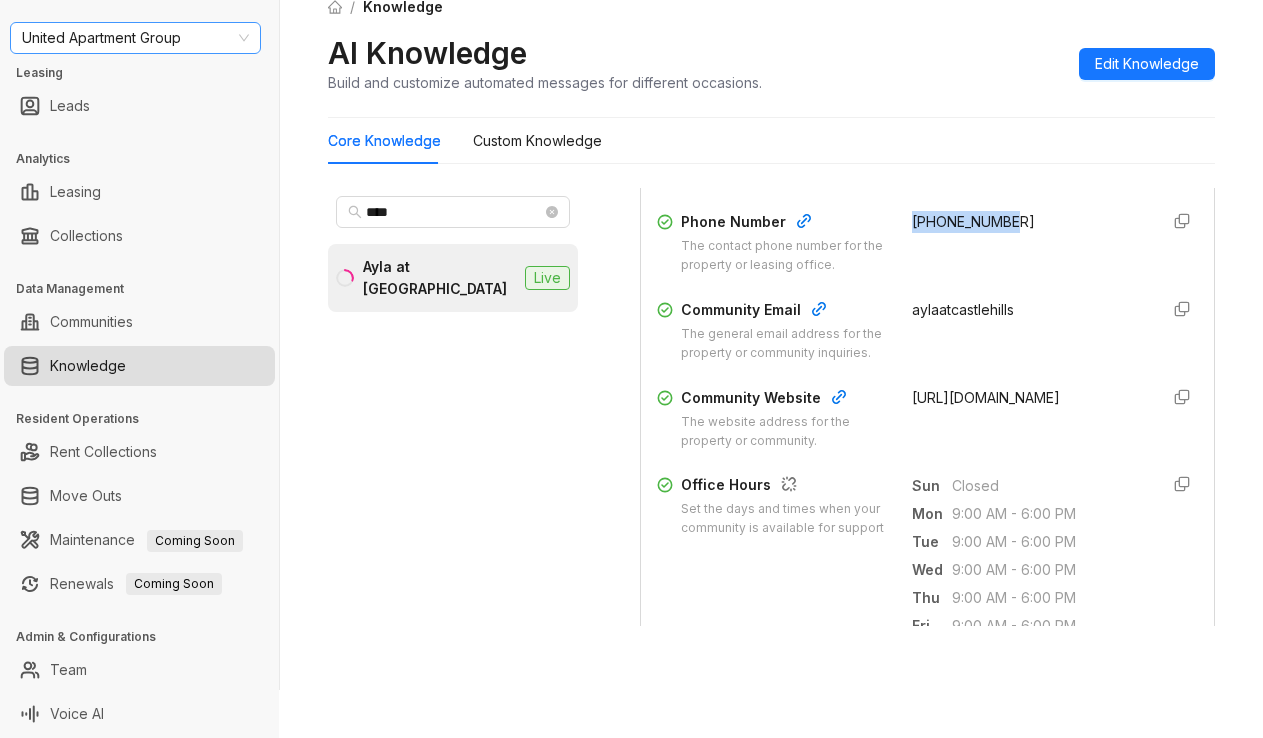 click on "United Apartment Group" at bounding box center (135, 38) 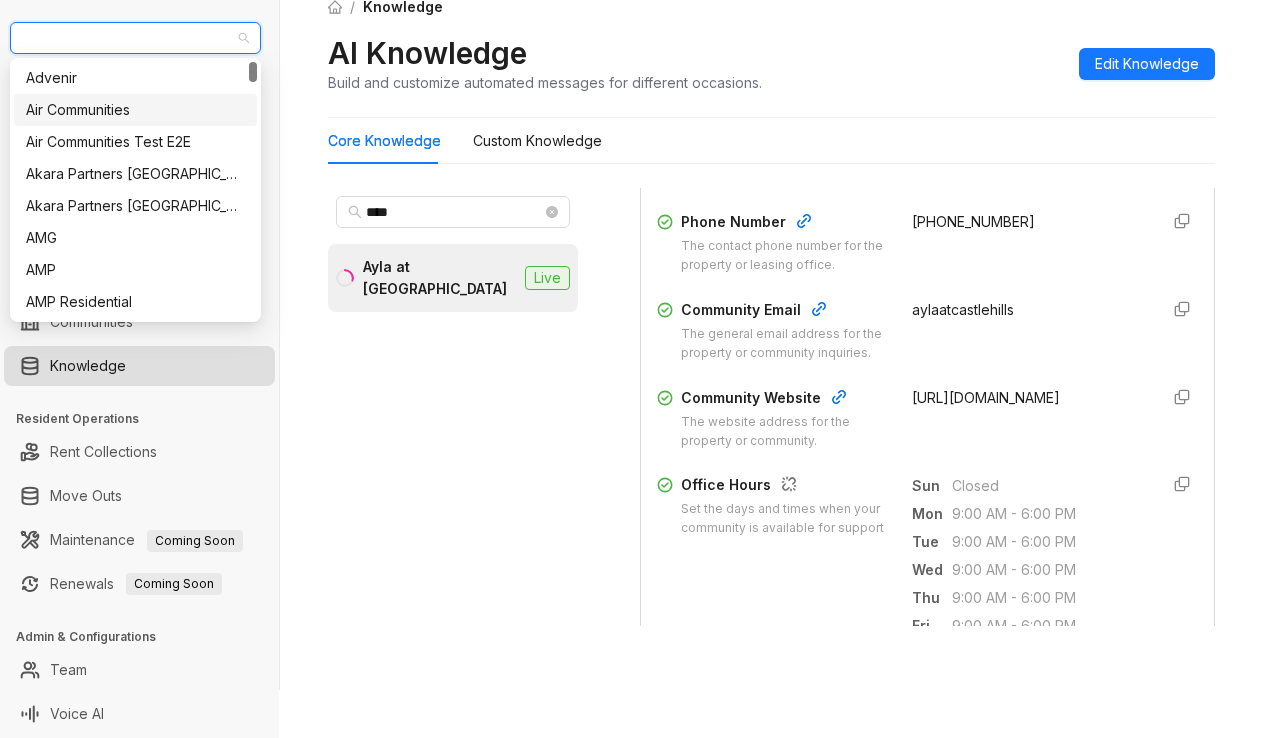click on "Air Communities" at bounding box center [135, 110] 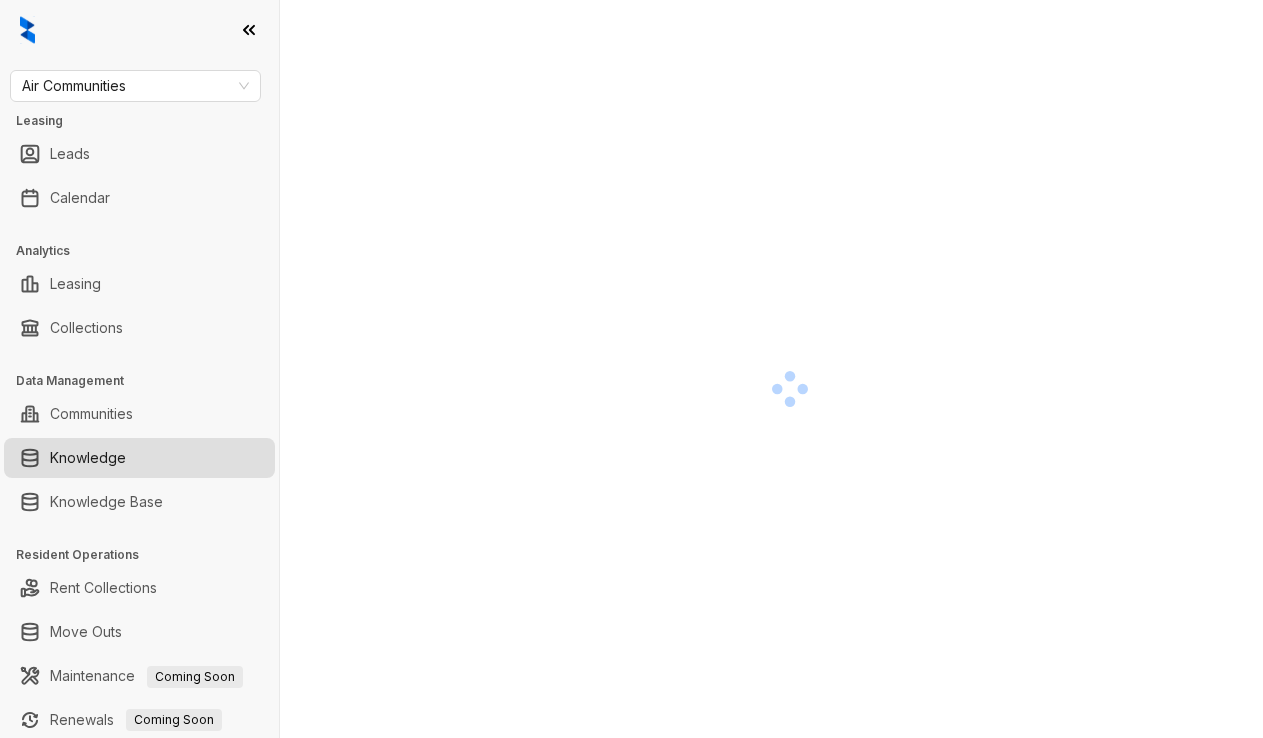 scroll, scrollTop: 0, scrollLeft: 0, axis: both 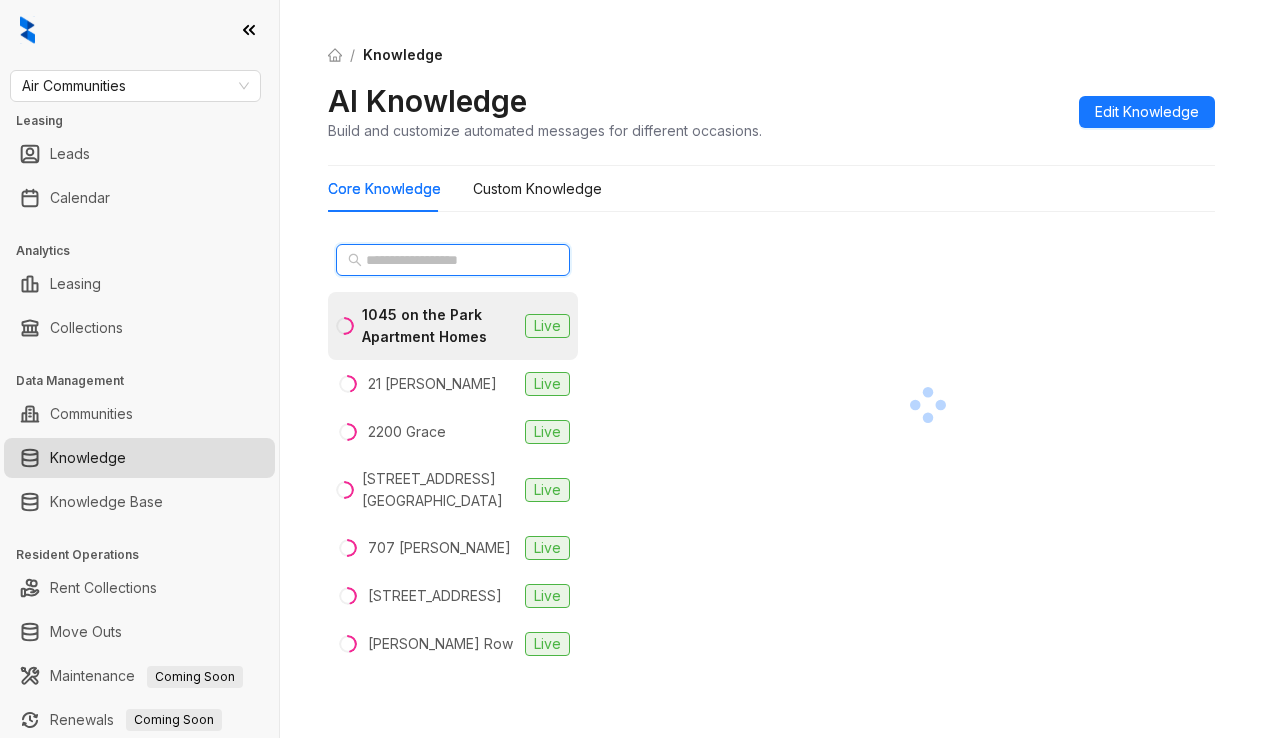 click at bounding box center [454, 260] 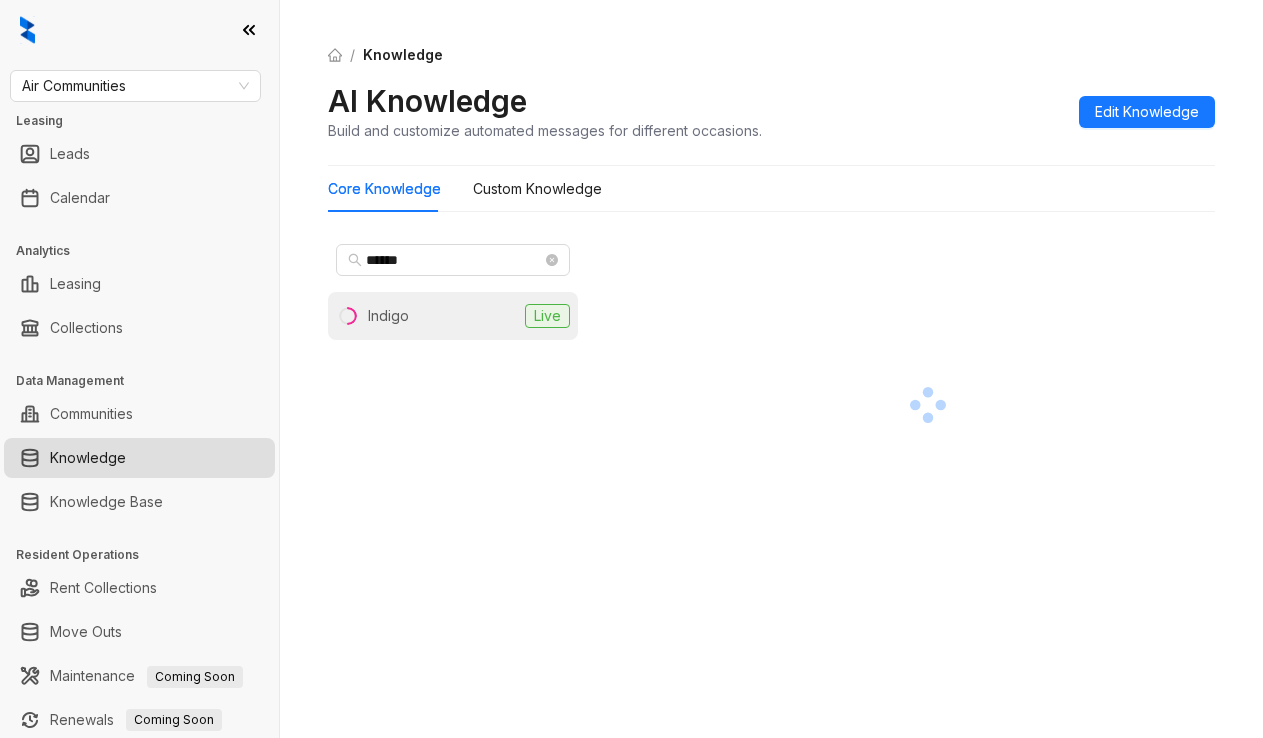 click on "Indigo" at bounding box center (388, 316) 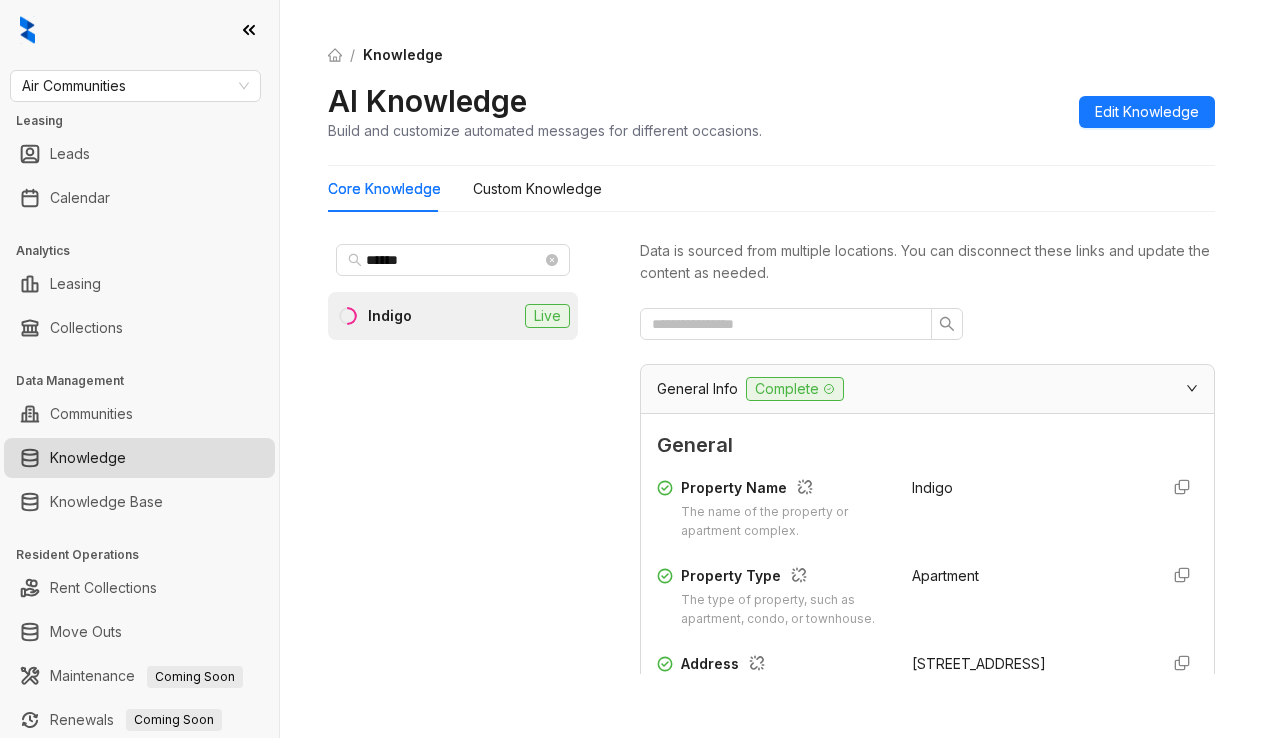 click on "Indigo" at bounding box center (1027, 509) 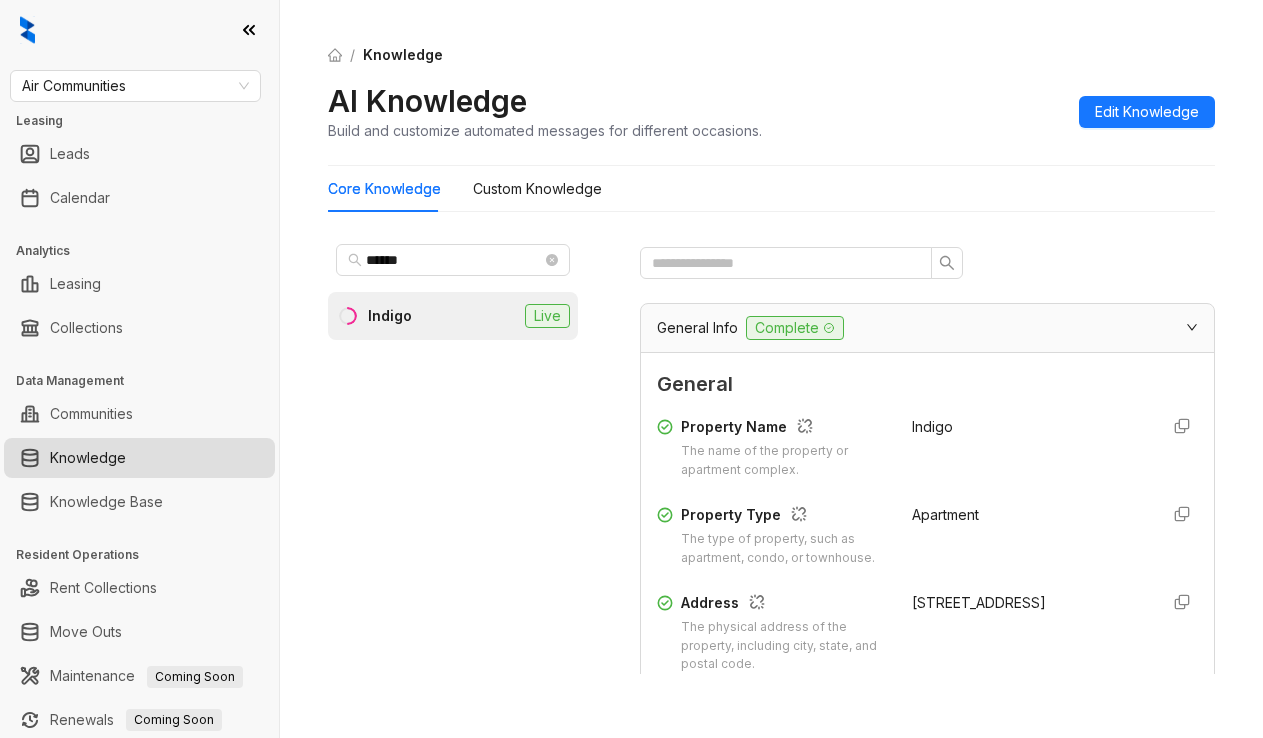 scroll, scrollTop: 300, scrollLeft: 0, axis: vertical 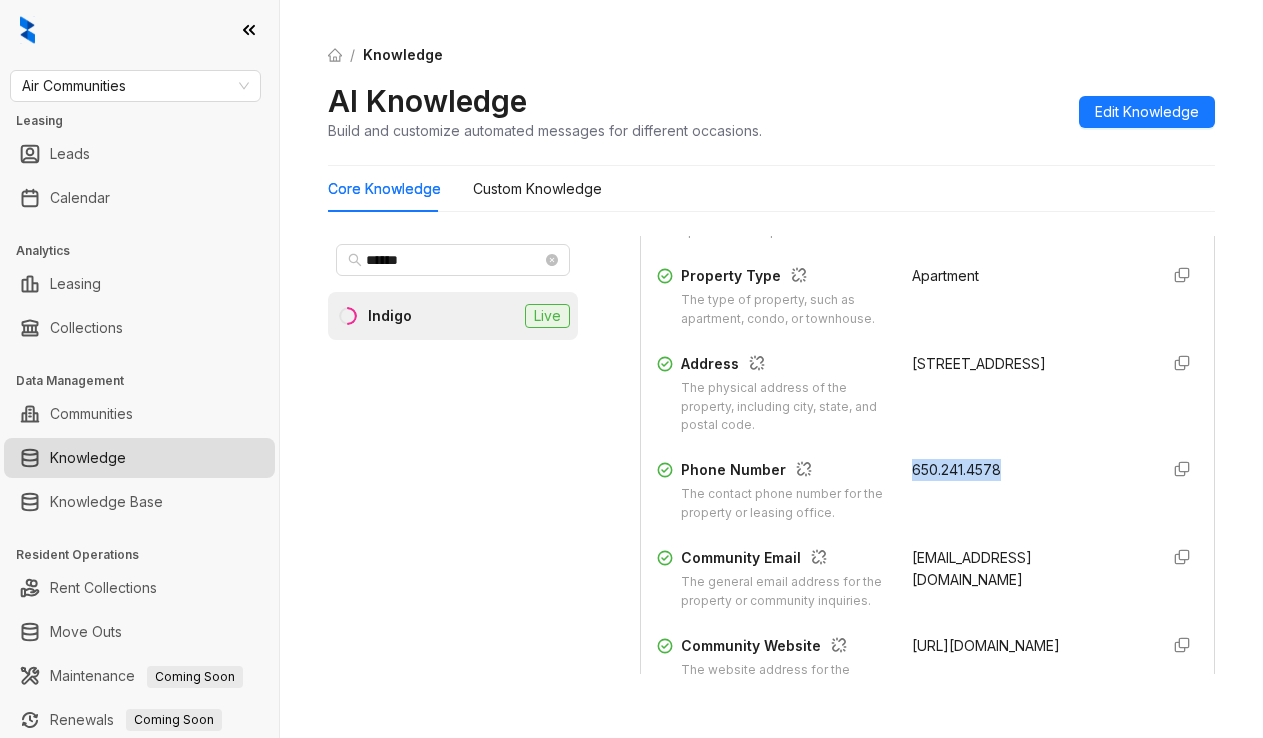 drag, startPoint x: 883, startPoint y: 488, endPoint x: 1005, endPoint y: 489, distance: 122.0041 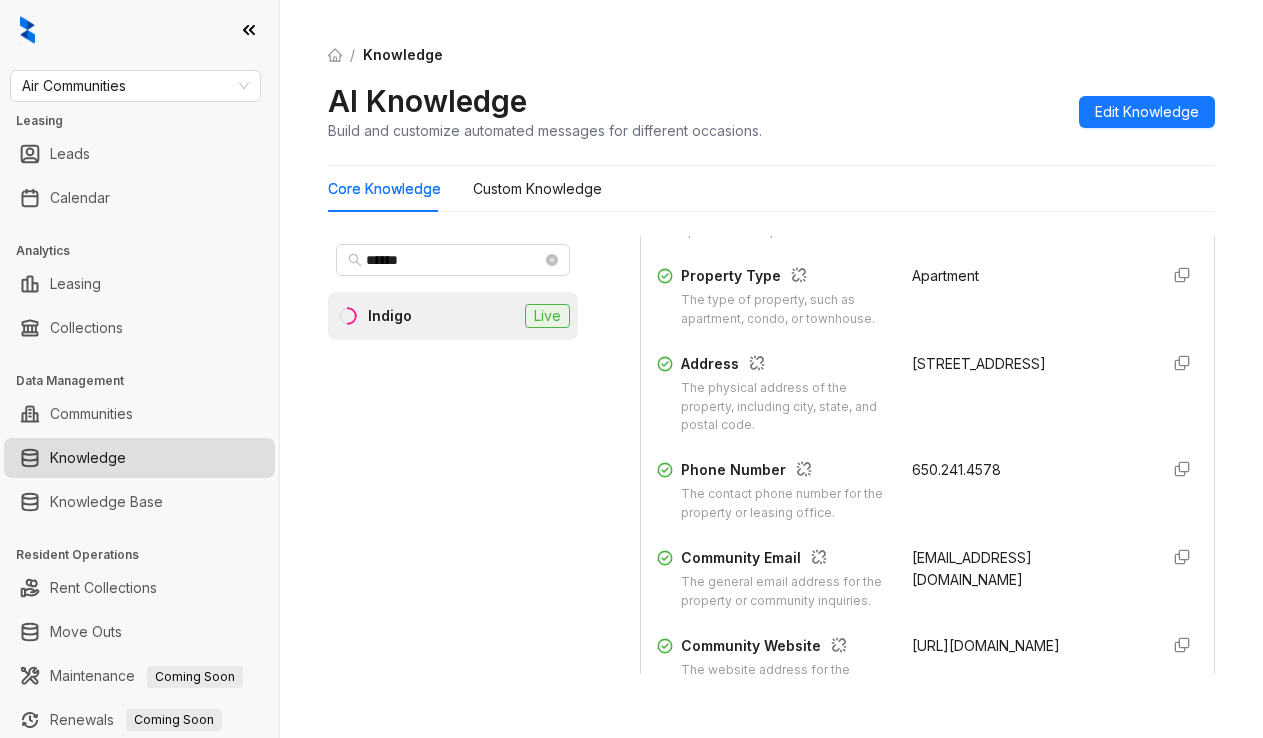 click on "Core Knowledge Custom Knowledge" at bounding box center (771, 189) 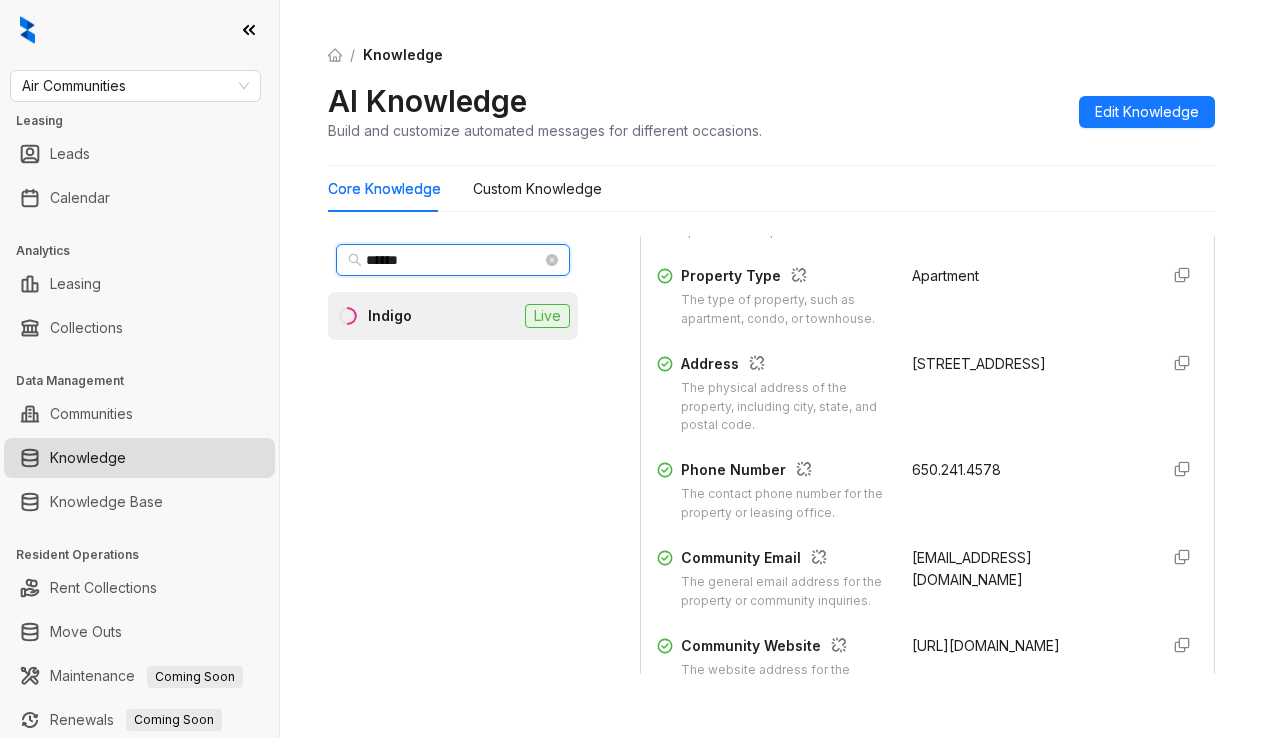 click on "******" at bounding box center [454, 260] 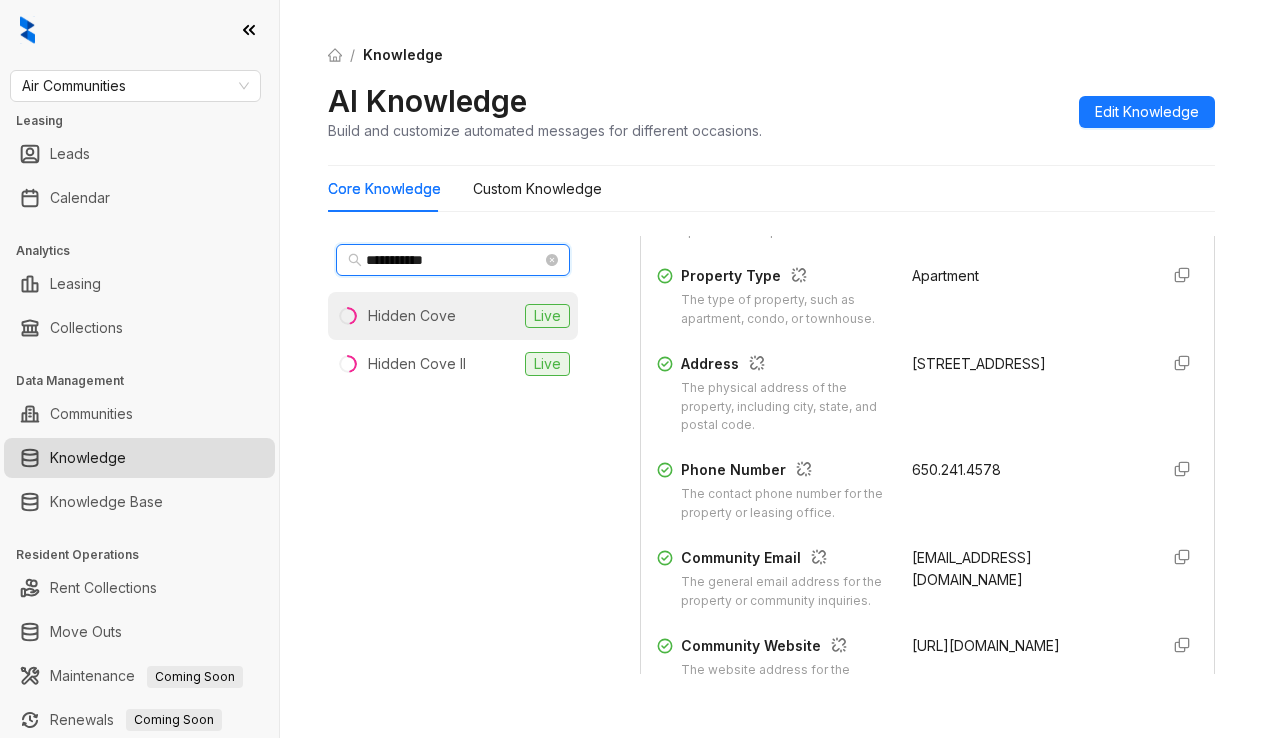 type on "**********" 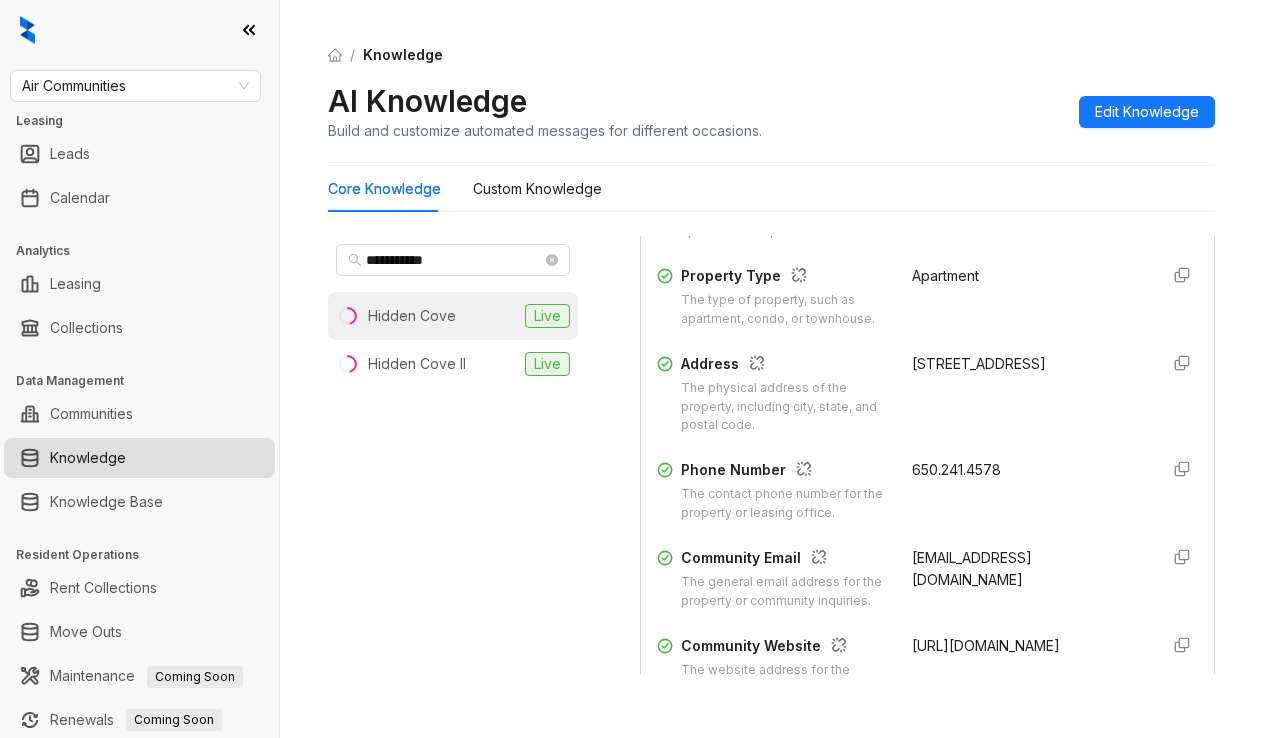 click on "Hidden Cove" at bounding box center (412, 316) 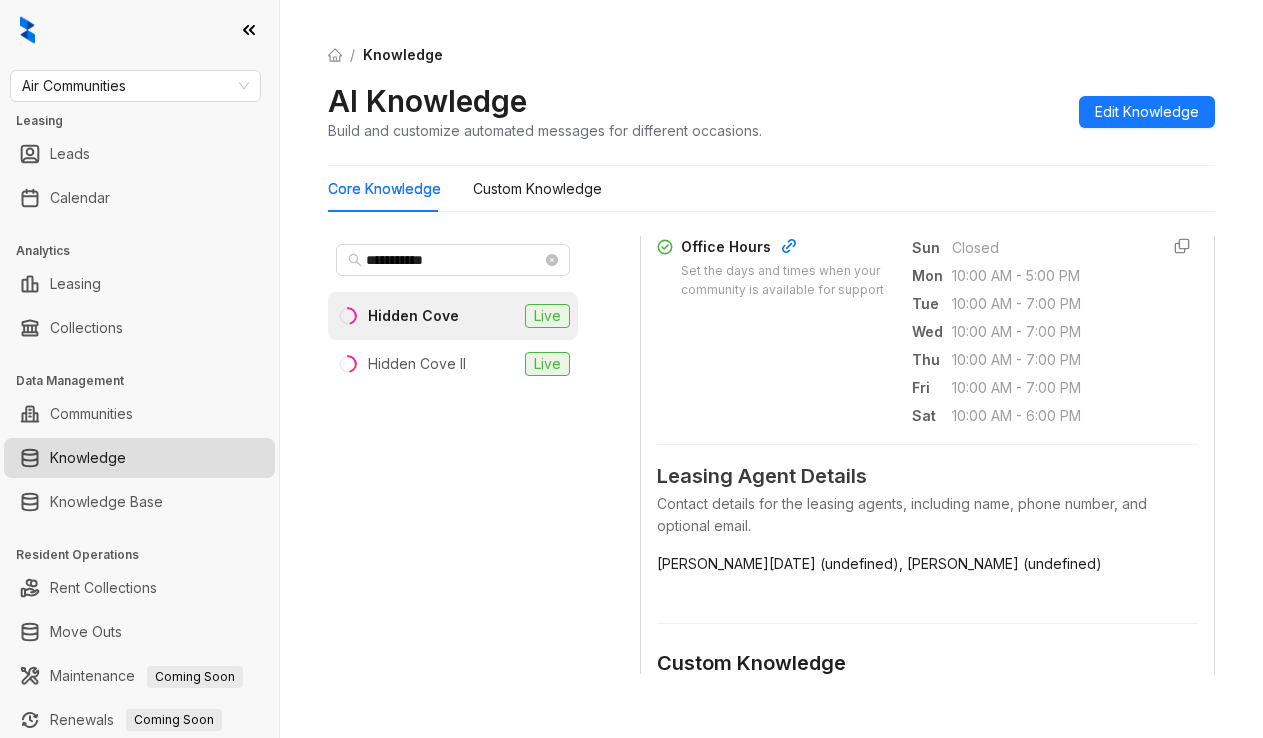 scroll, scrollTop: 800, scrollLeft: 0, axis: vertical 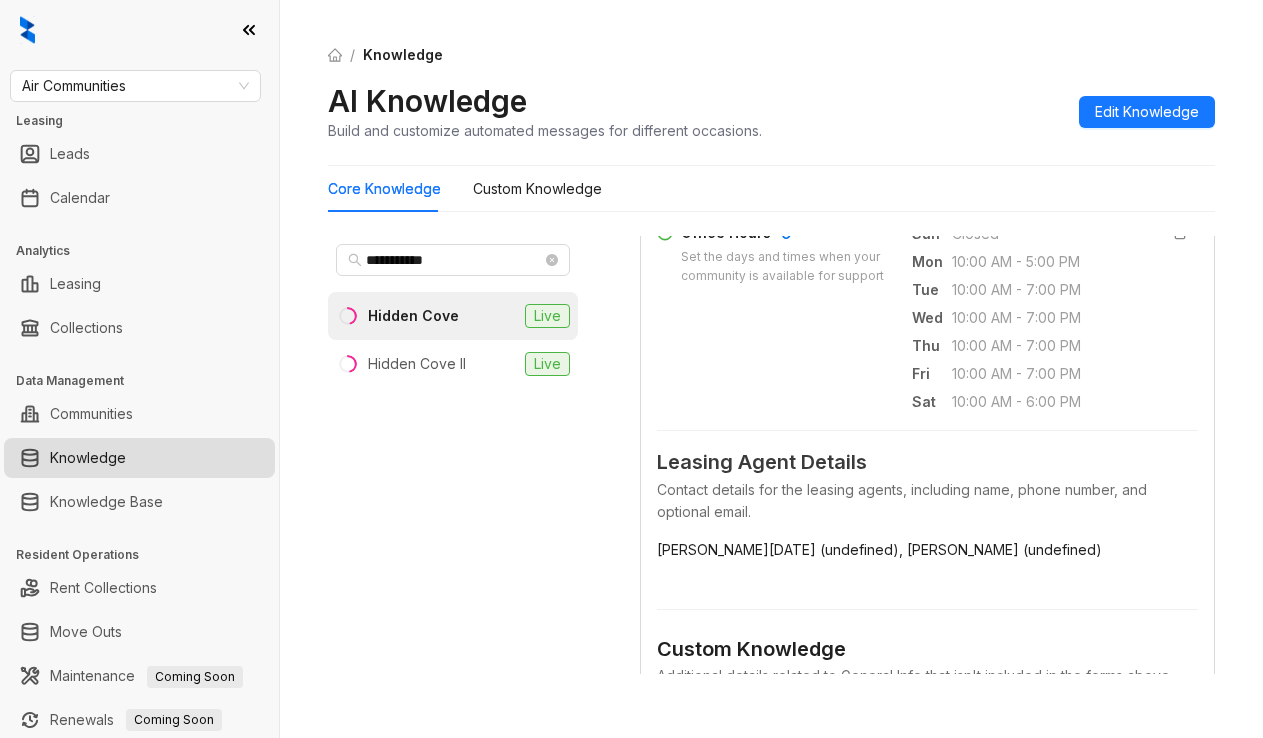 click on "**********" at bounding box center (771, 369) 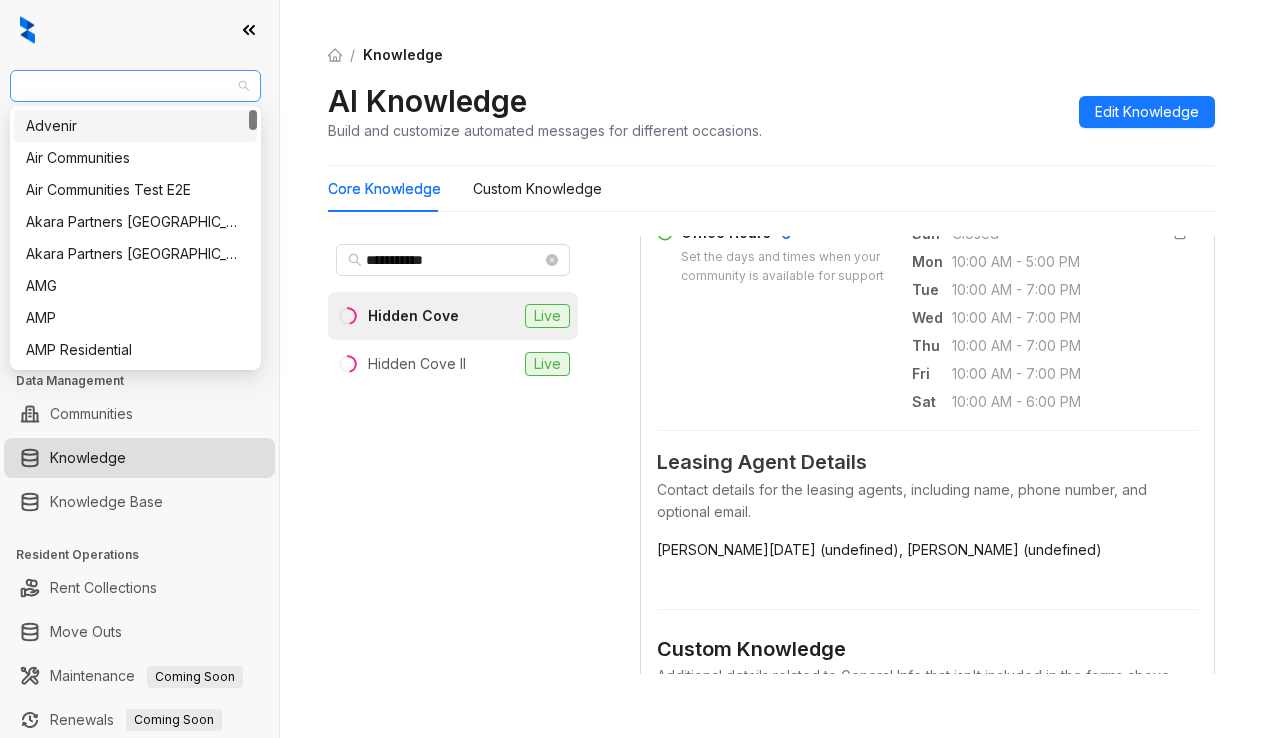 click on "Air Communities" at bounding box center (135, 86) 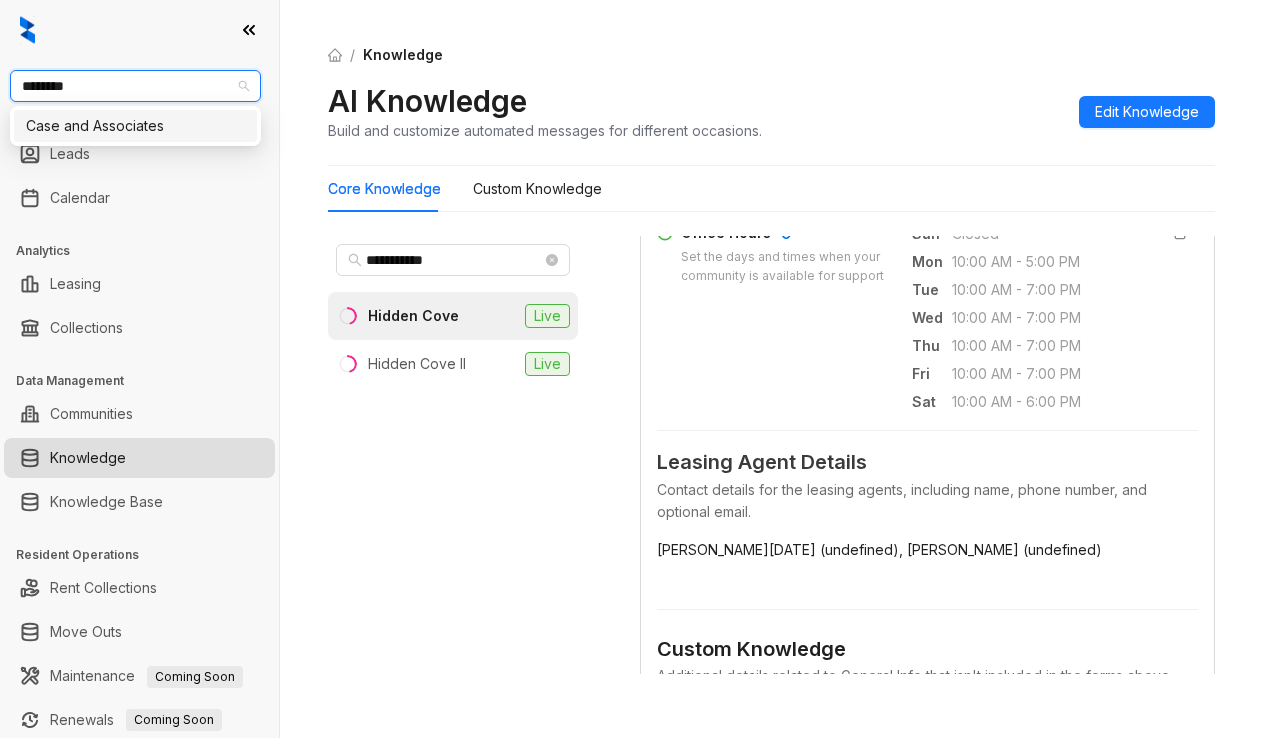 type on "********" 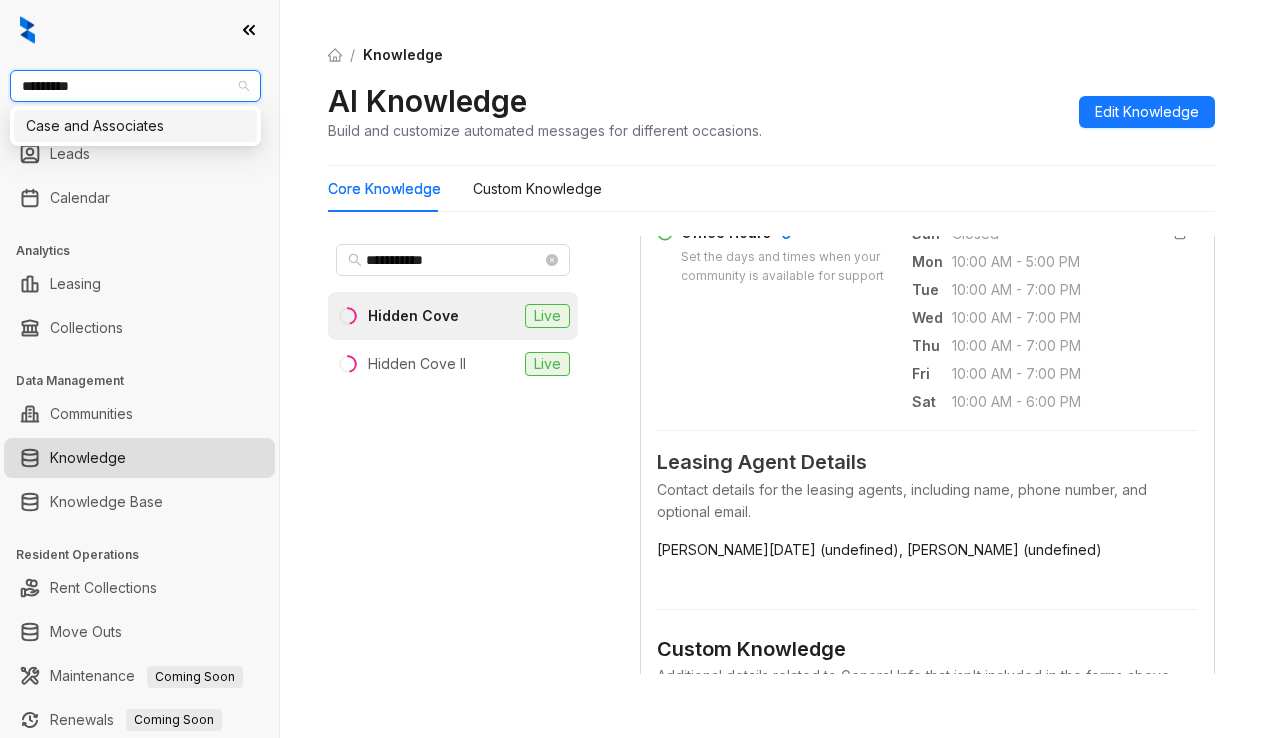 click on "Case and Associates" at bounding box center (135, 126) 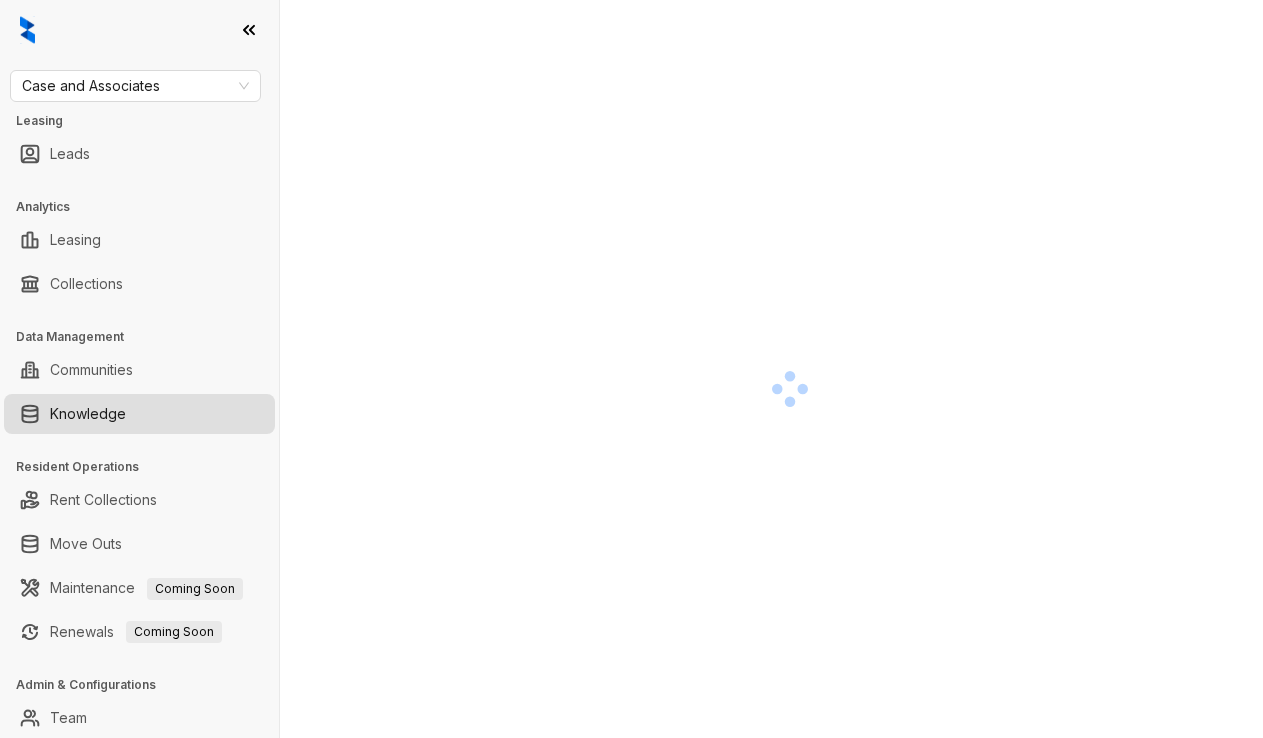 scroll, scrollTop: 0, scrollLeft: 0, axis: both 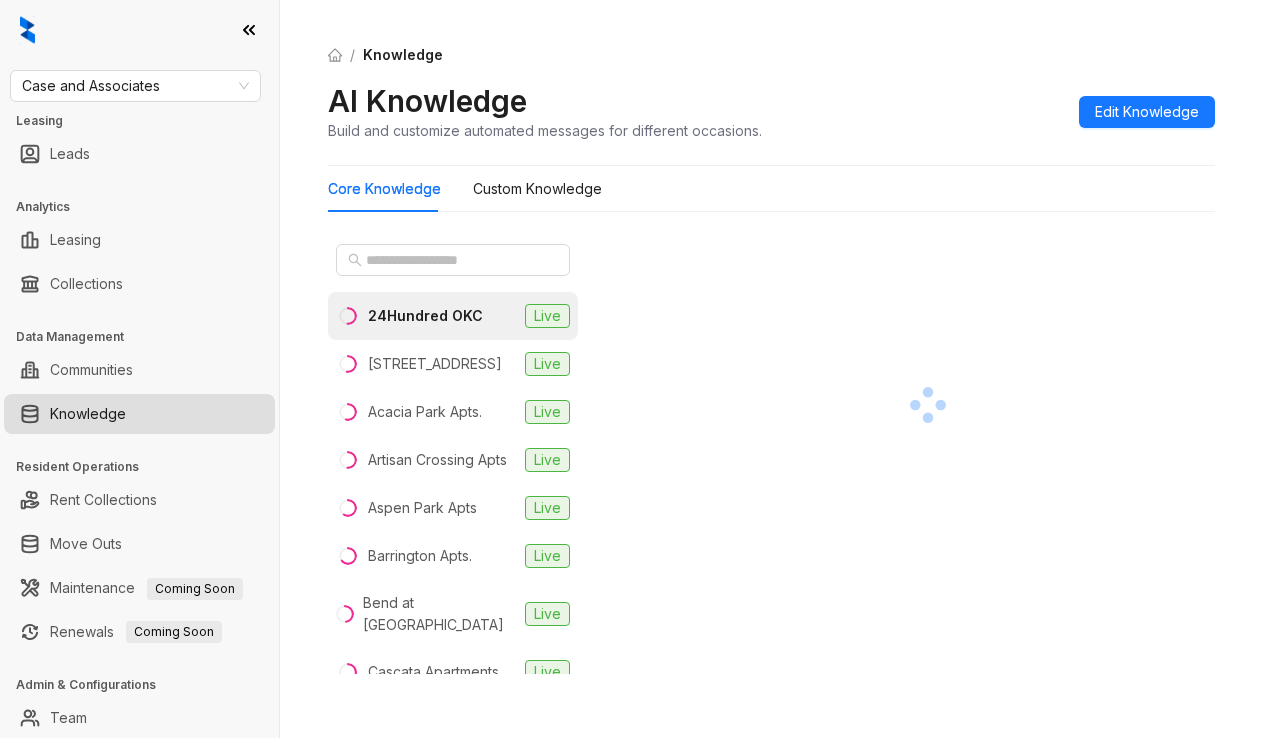 click on "24Hundred OKC Live 97 North Oak Live Acacia Park Apts. Live Artisan Crossing Apts Live Aspen Park Apts Live Barrington Apts. Live Bend at New Road Live Cascata Apartments Live Cedar Glade Apts Live Cedar Ridge Live Center 301 Live Chardonnay Apts. Live Chimneys Apts. Live Cimarron Pointe Apts. Live Cimarron Trails Apts. Live Coffee Creek Apts Live Colonies at Hillside Live Cottages at Abbey Glen Live Cottages at Crestview Live Cottages at Tallgrass Live Council Place Apts. Live Country Hollow Apts. Live Courtyards Apts Live Creekwood Apts. Live Crest Apts Live Crown Chase Apts. Live Crown Pointe Apts Live Cypress Crossing Live Double Tree Apts. Live Fountain Lake Apartments Live Fountain Lake I Apts Live Fountain Lake II Apts Live Greens of Bedford Apts. Live High Ridge Apts. Live Hunters Ridge Apts. Live Icon at Broken Arrow Live Icon at Hewitt Apts Live Icon at Lubbock Live Lexington Park Apts. Live Mark Apts. Live Mission Point Apartments Live Mission Point I Apts Live Mission Point II Apts Live Live Live" at bounding box center (771, 459) 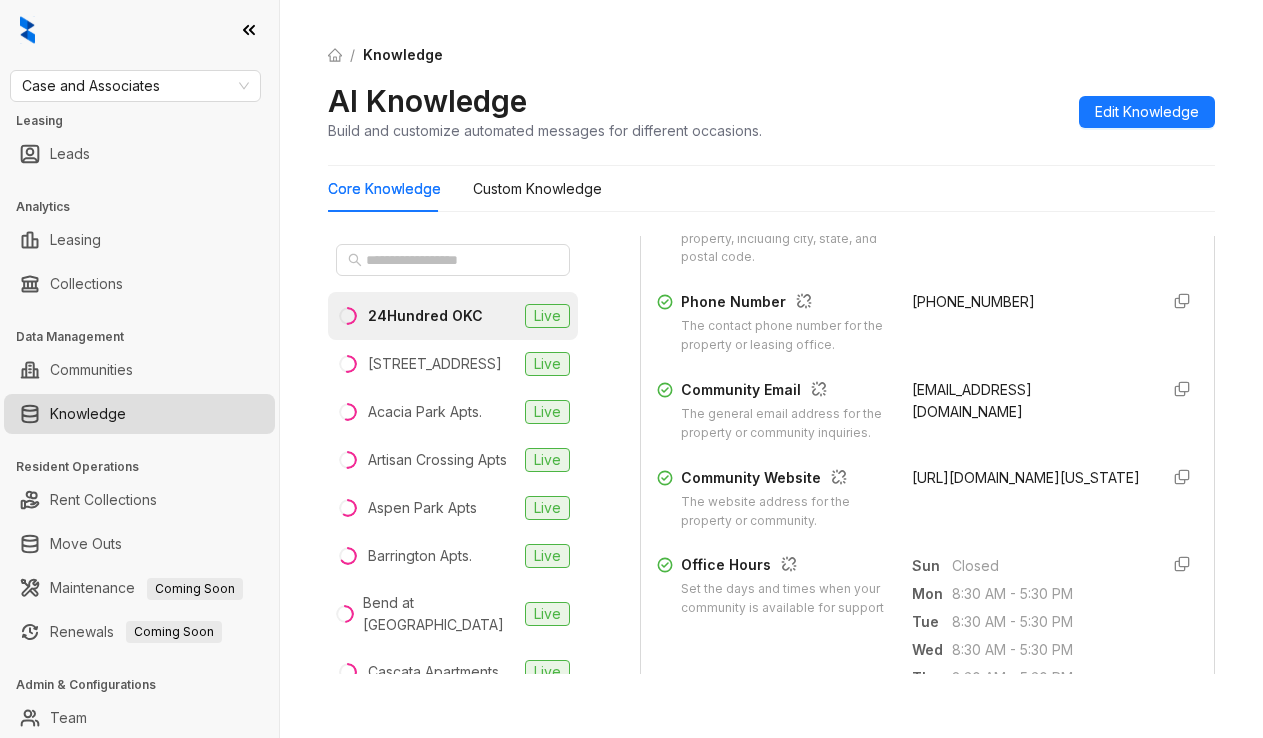 scroll, scrollTop: 500, scrollLeft: 0, axis: vertical 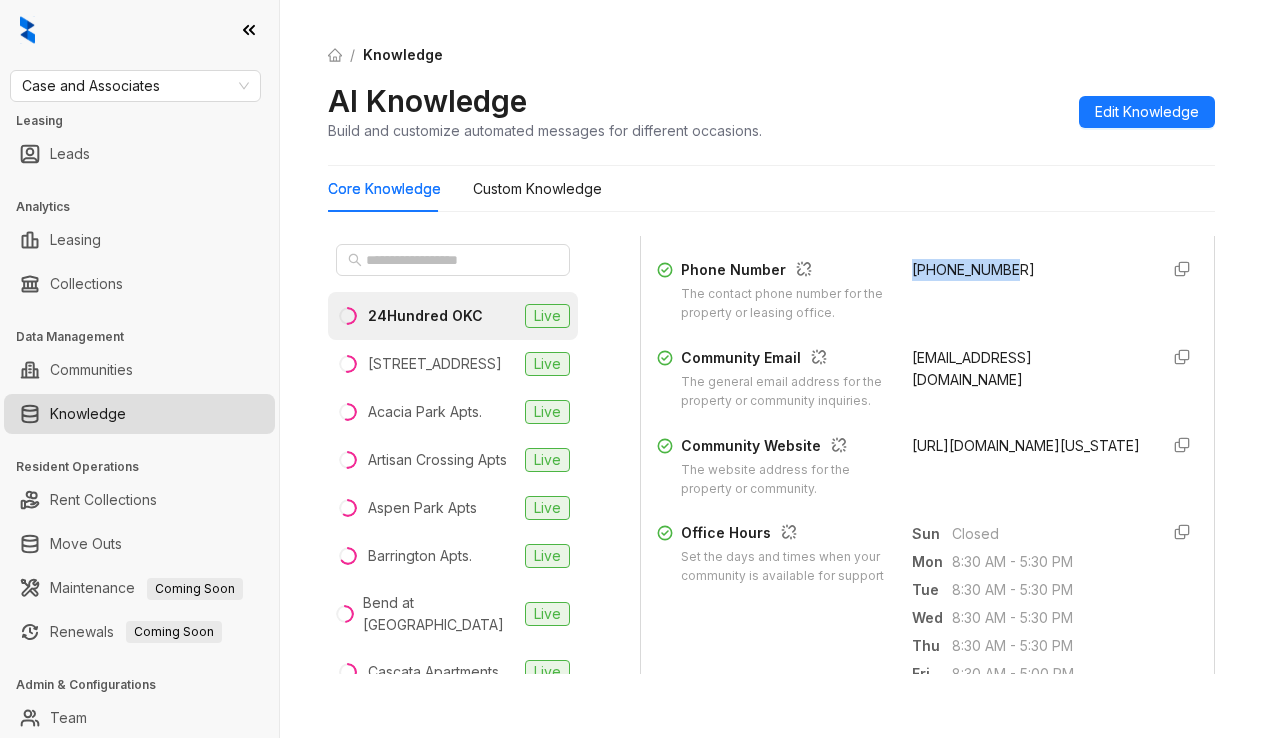 drag, startPoint x: 886, startPoint y: 285, endPoint x: 984, endPoint y: 286, distance: 98.005104 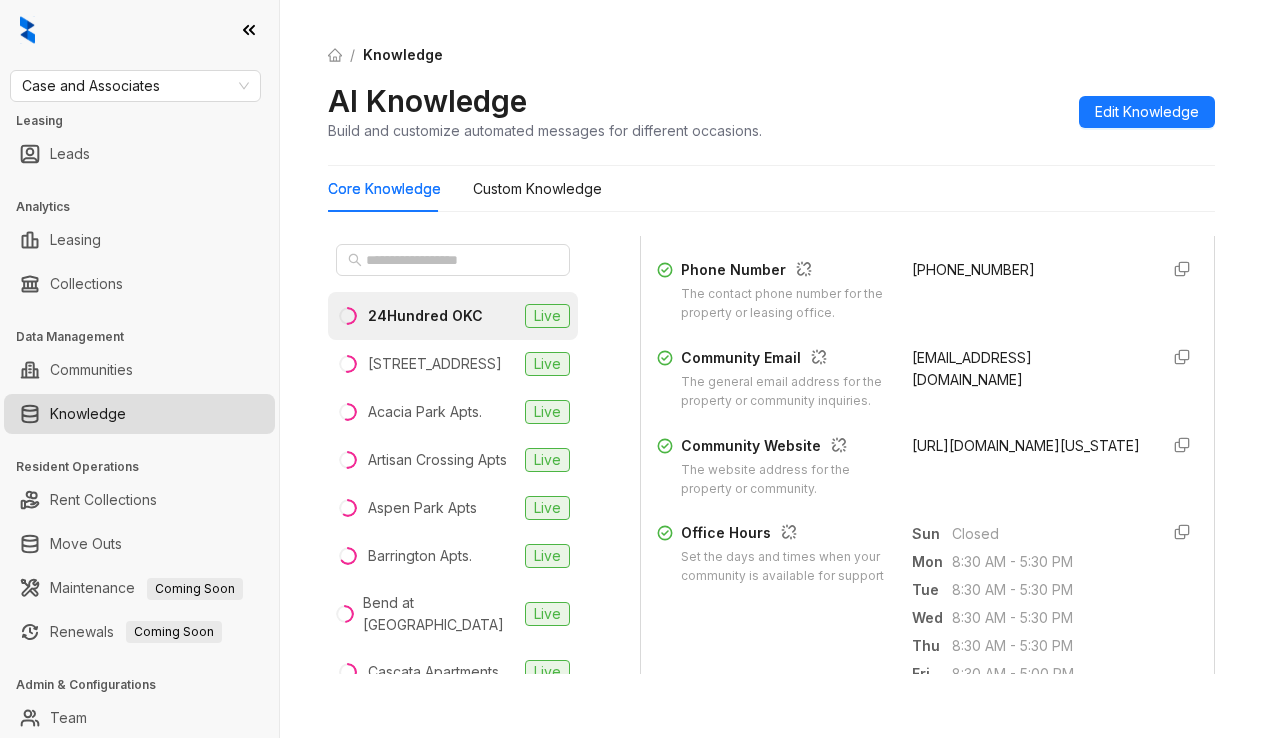 click on "/  Knowledge AI Knowledge Build and customize automated messages for different occasions. Edit Knowledge Core Knowledge Custom Knowledge 24Hundred OKC Live 97 North Oak Live Acacia Park Apts. Live Artisan Crossing Apts Live Aspen Park Apts Live Barrington Apts. Live Bend at New Road Live Cascata Apartments Live Cedar Glade Apts Live Cedar Ridge Live Center 301 Live Chardonnay Apts. Live Chimneys Apts. Live Cimarron Pointe Apts. Live Cimarron Trails Apts. Live Coffee Creek Apts Live Colonies at Hillside Live Cottages at Abbey Glen Live Cottages at Crestview Live Cottages at Tallgrass Live Council Place Apts. Live Country Hollow Apts. Live Courtyards Apts Live Creekwood Apts. Live Crest Apts Live Crown Chase Apts. Live Crown Pointe Apts Live Cypress Crossing Live Double Tree Apts. Live Fountain Lake Apartments Live Fountain Lake I Apts Live Fountain Lake II Apts Live Greens of Bedford Apts. Live High Ridge Apts. Live Hunters Ridge Apts. Live Icon at Broken Arrow Live Icon at Hewitt Apts Live Icon at Lubbock" at bounding box center [771, 369] 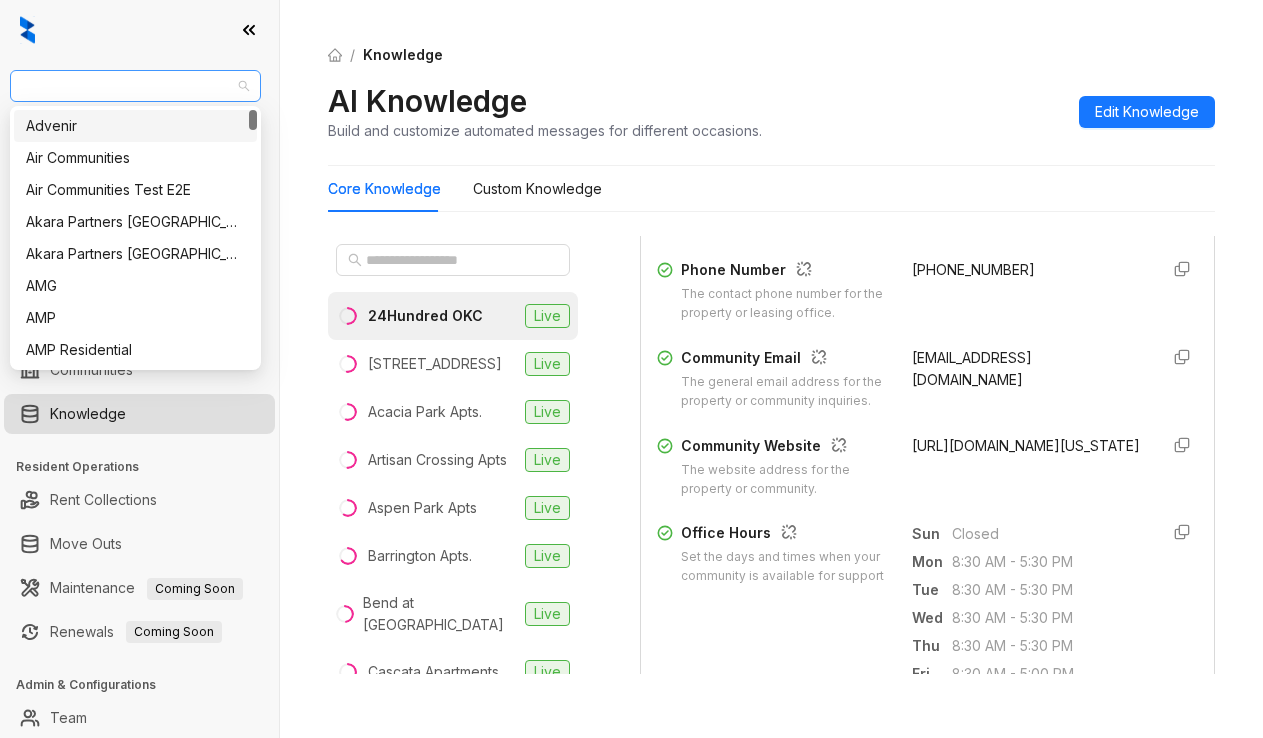 drag, startPoint x: 202, startPoint y: 86, endPoint x: 192, endPoint y: 87, distance: 10.049875 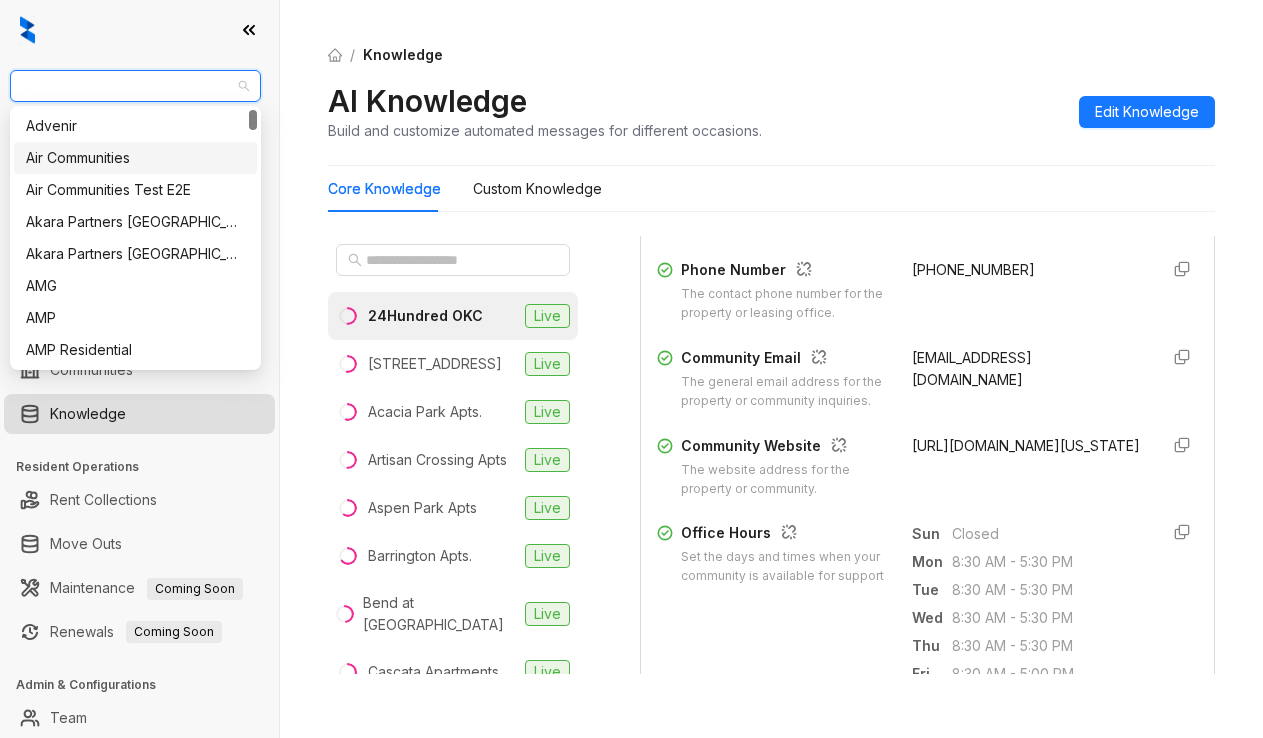 click on "Air Communities" at bounding box center [135, 158] 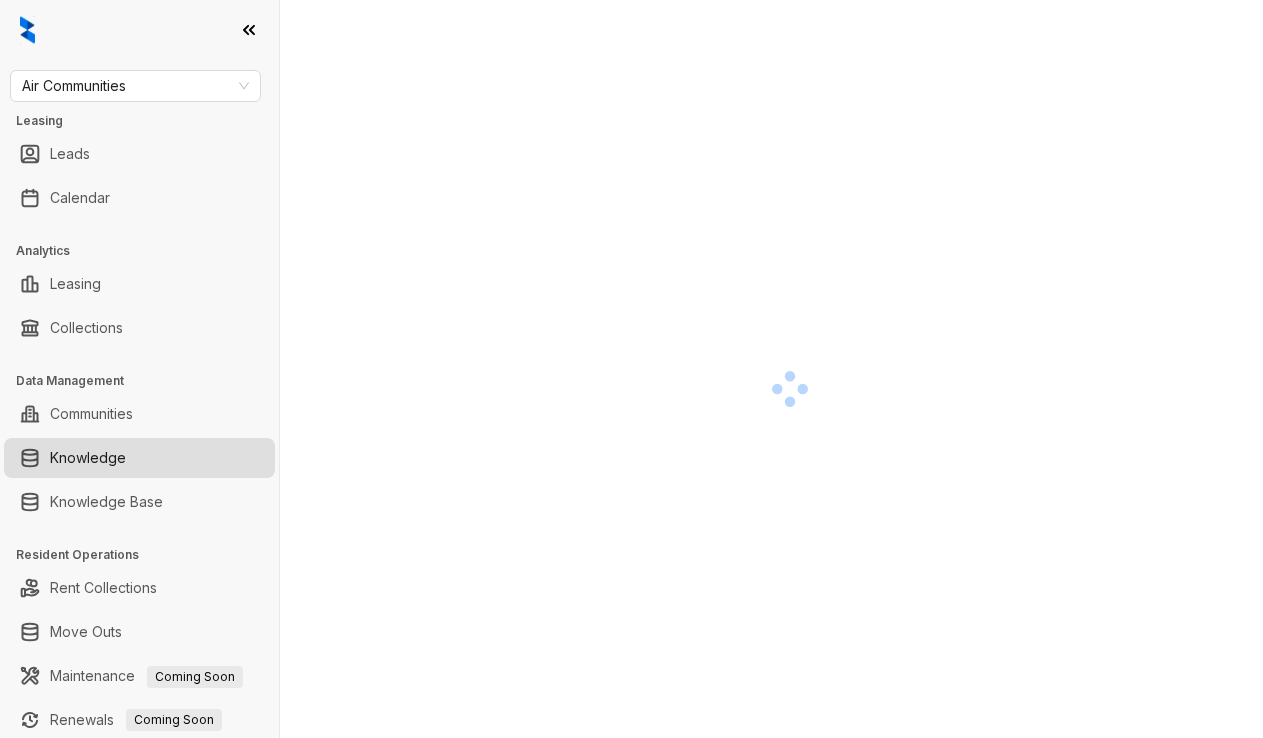 scroll, scrollTop: 0, scrollLeft: 0, axis: both 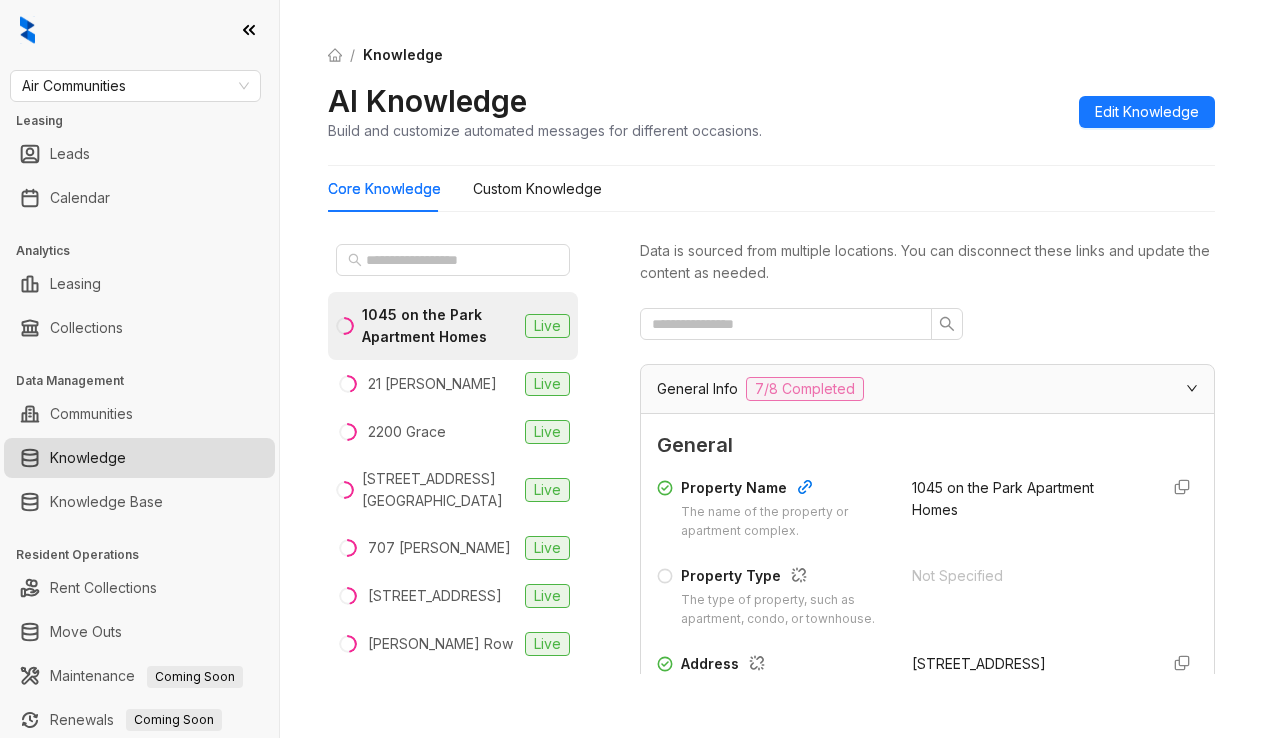 click on "/  Knowledge AI Knowledge Build and customize automated messages for different occasions. Edit Knowledge Core Knowledge Custom Knowledge 1045 on the Park Apartment Homes Live 21 Fitzsimons Live 2200 Grace Live 3400 Avenue of the Arts Live 707 Leahy Live 777 South Broad Street Live Avery Row Live Axiom Live Bank Lofts Live Bay Parc Live Bent Tree Live Boston Lofts Live Brizo Apartments Live Broadcast Center Live Burke Shire Commons Live Chase East Live Chase West Live Chestnut Hall Live City Center on 7th Live Creekside Apartment Homes Live Eldridge Townhomes Live Elm Creek Live Evanston Place Live Flamingo Point Live Flamingo South Beach Live Flamingo South Beach Center Live Flats 8300 Live Four Quarters Habitat Live Foxchase Live Hidden Cove Live Hidden Cove II Live HillCreste Live Hillmeade Live Huntington Gateway Live Hyde Park Tower Live Indian Oaks Live Indigo Live Island Club Live Latrobe Live Laurel Crossing Live Lincoln Place Live Locust on the Park Live Malibu Canyon Live Mariners Cove Live Live Mon" at bounding box center [771, 369] 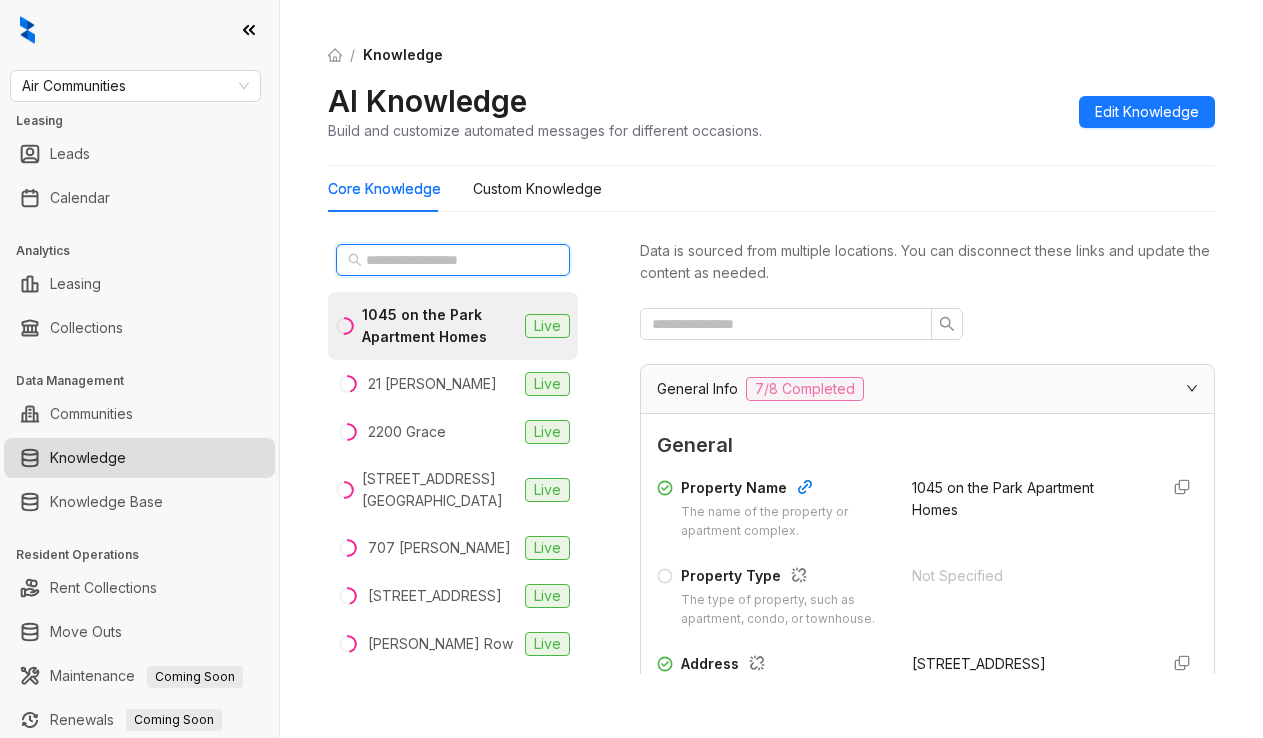 click at bounding box center [454, 260] 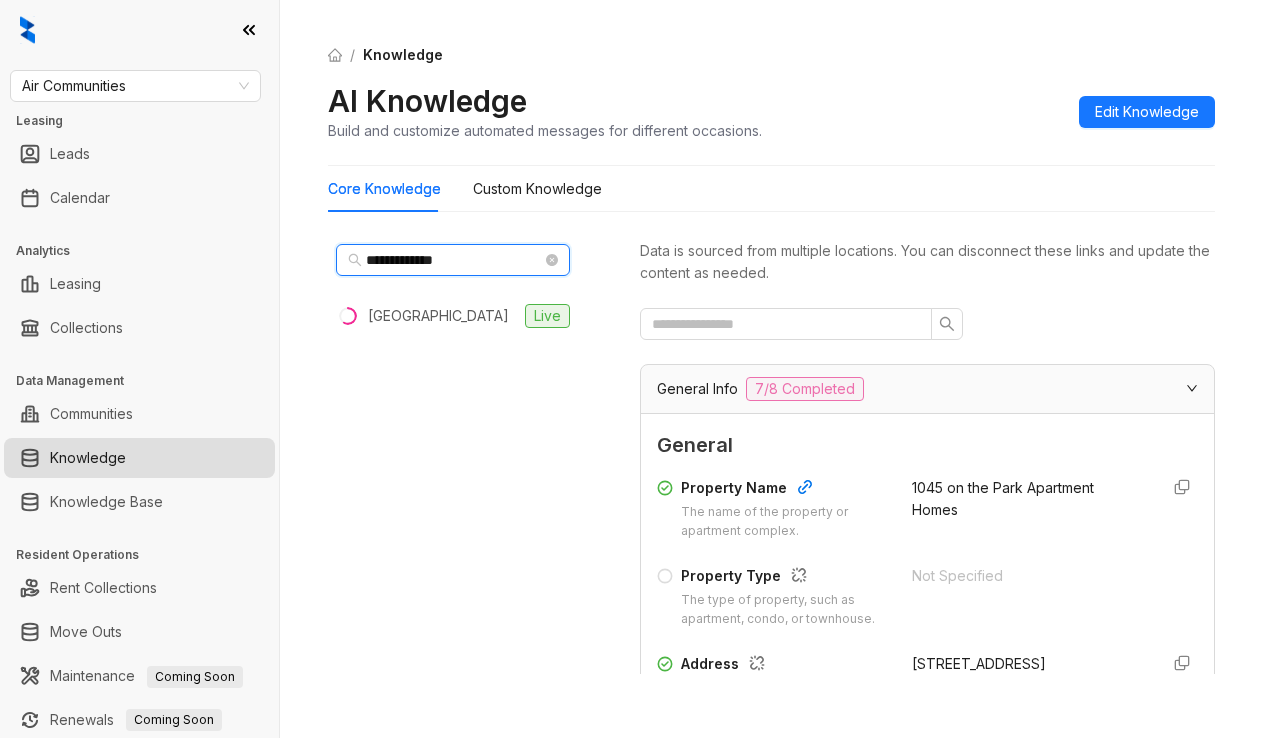 type on "**********" 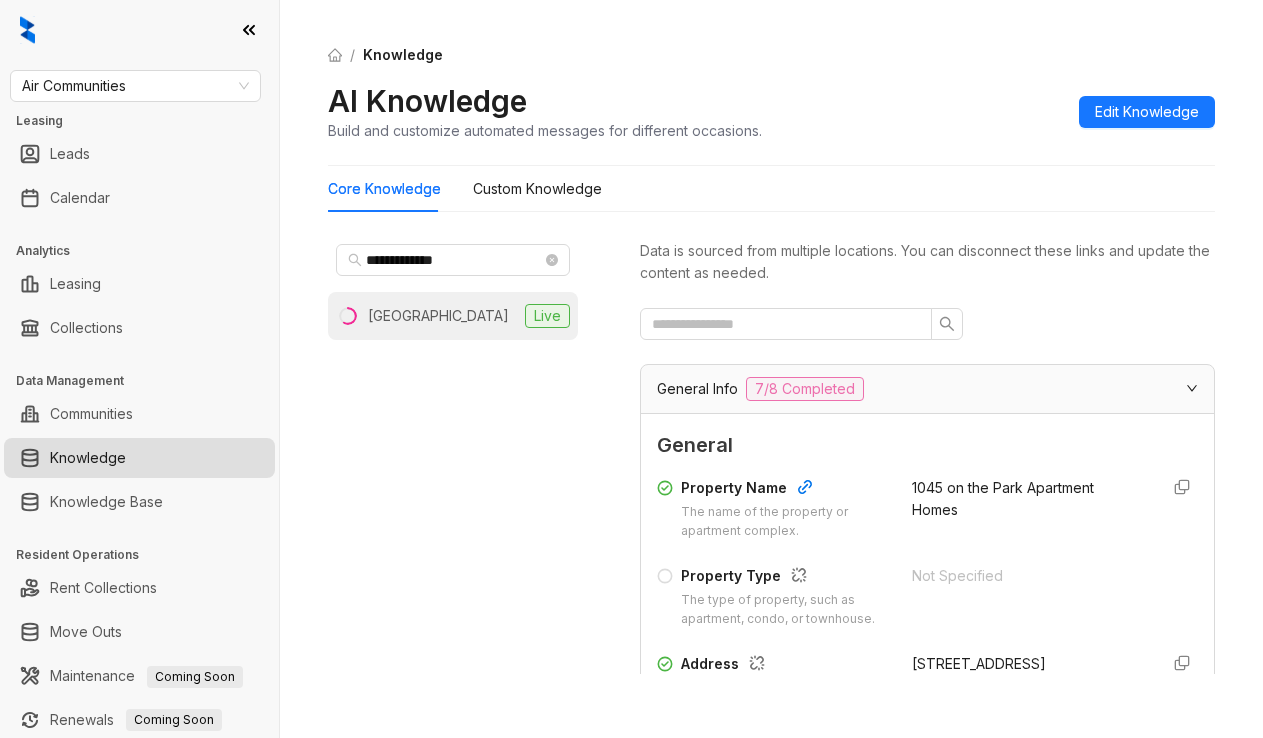 click on "Chestnut Hall" at bounding box center [438, 316] 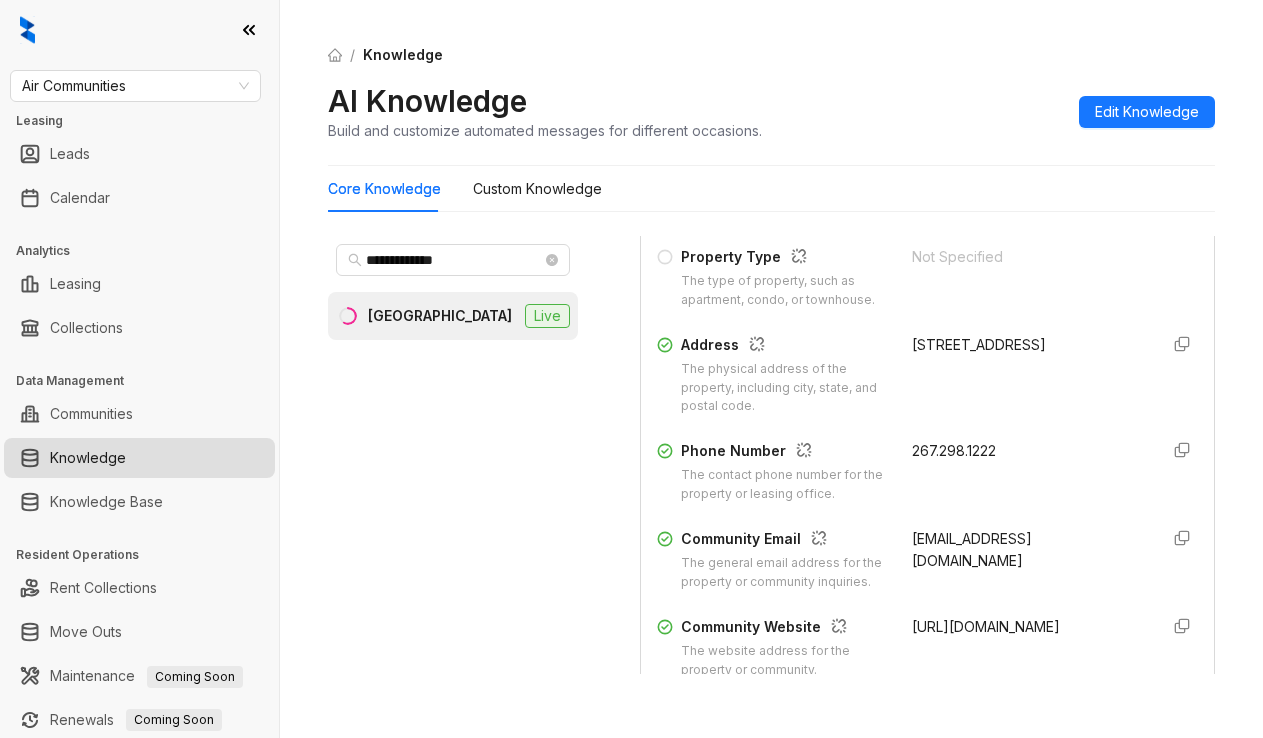 scroll, scrollTop: 400, scrollLeft: 0, axis: vertical 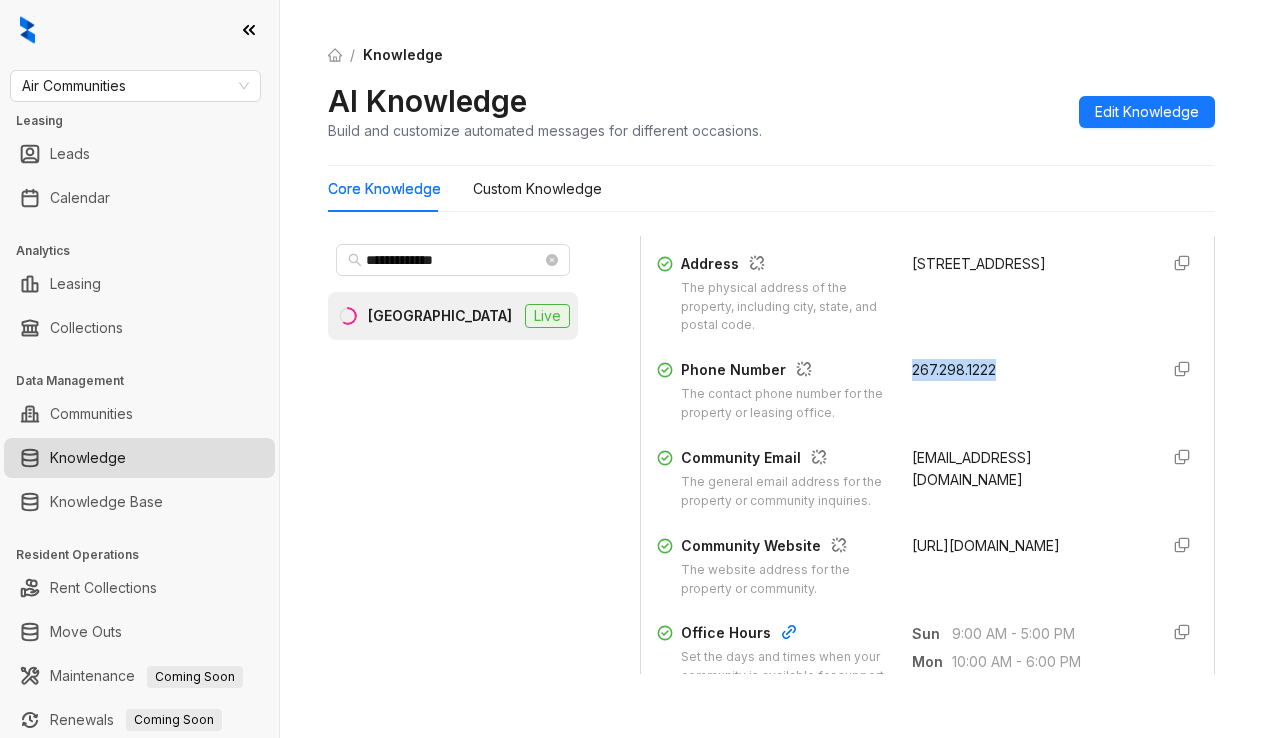 drag, startPoint x: 887, startPoint y: 386, endPoint x: 1086, endPoint y: 419, distance: 201.71762 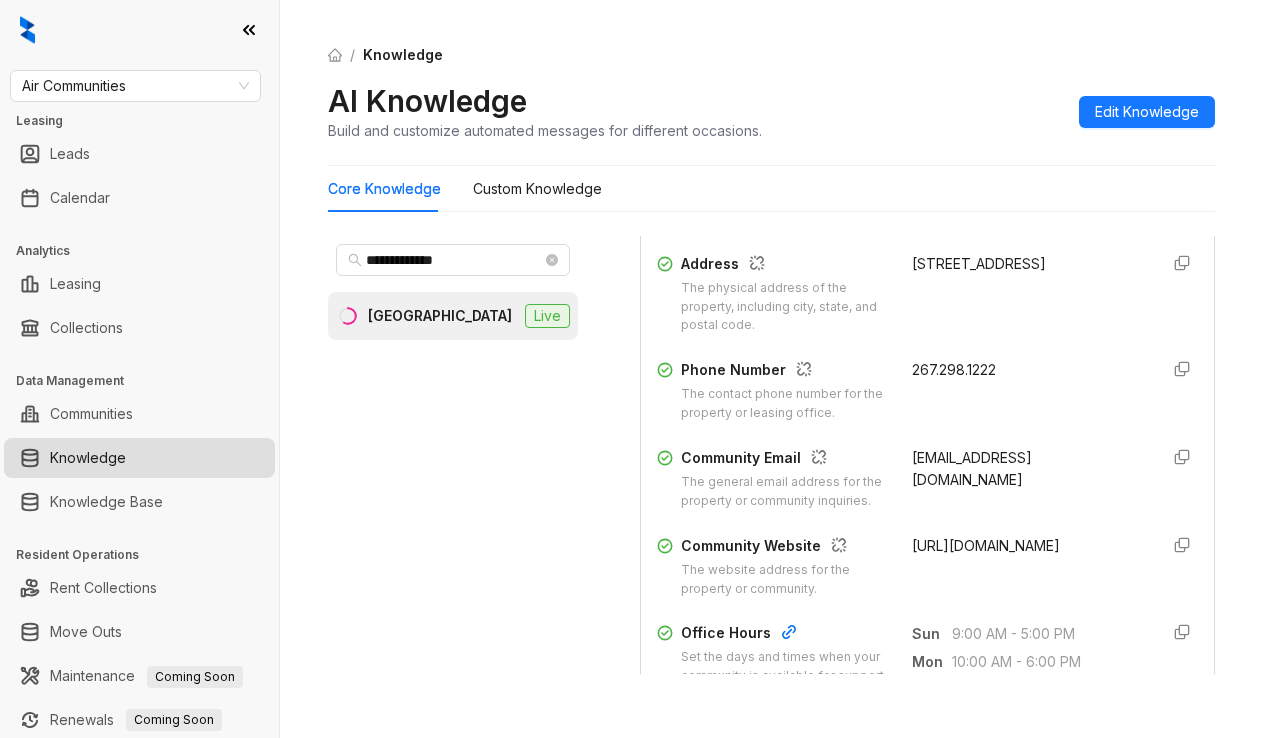 click on "chestnuthall.042839@aircommunities.com" at bounding box center (1027, 479) 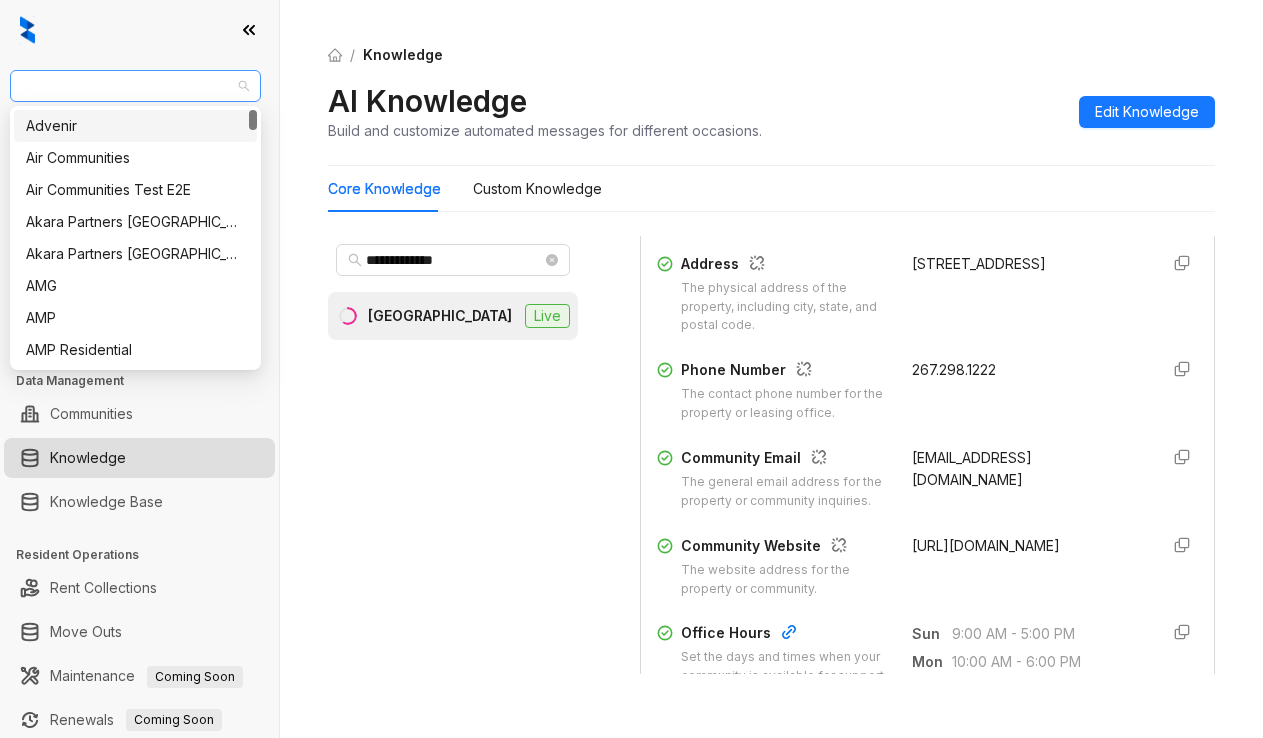 click on "Air Communities" at bounding box center (135, 86) 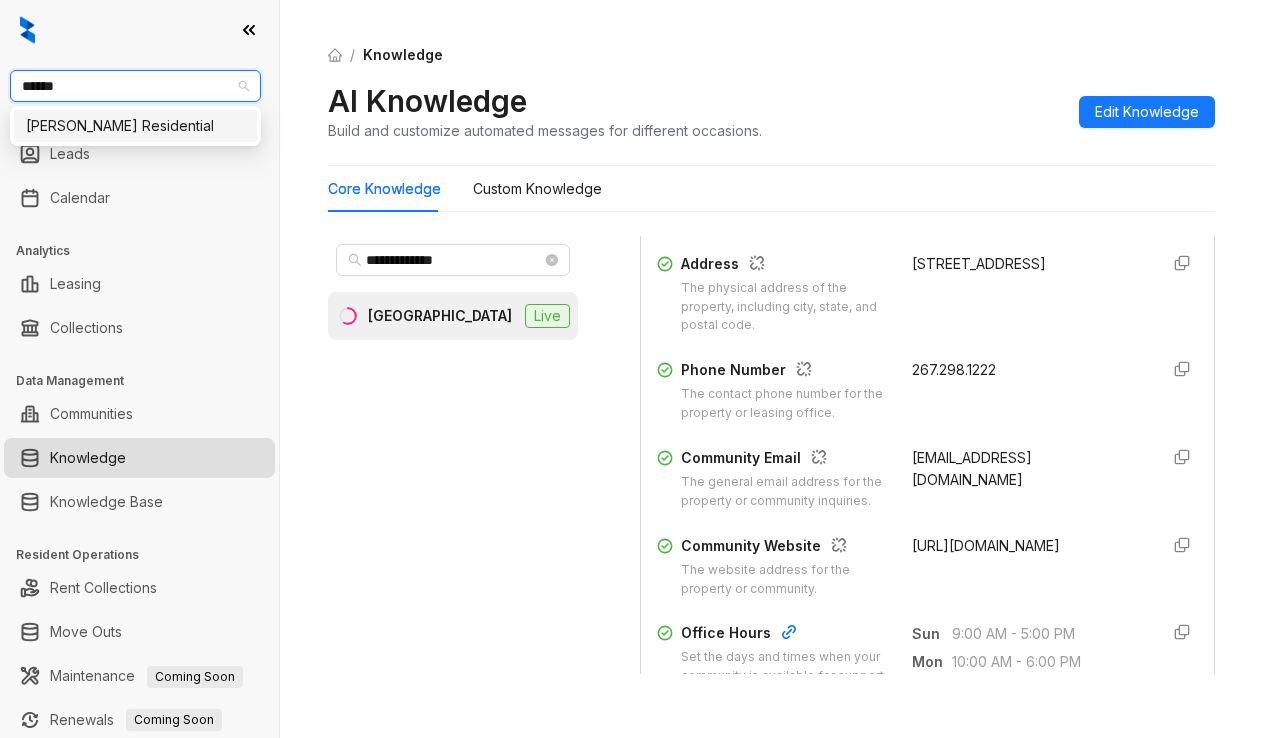 type on "*******" 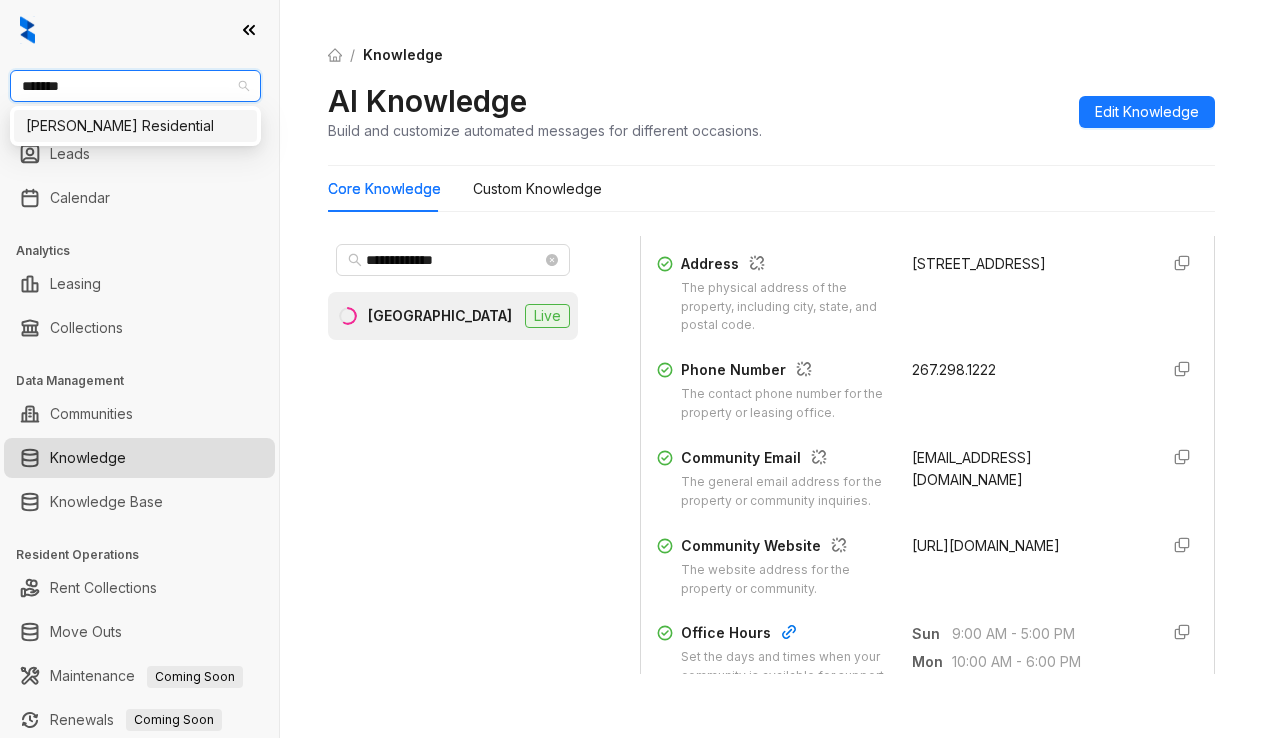 click on "[PERSON_NAME] Residential" at bounding box center (135, 126) 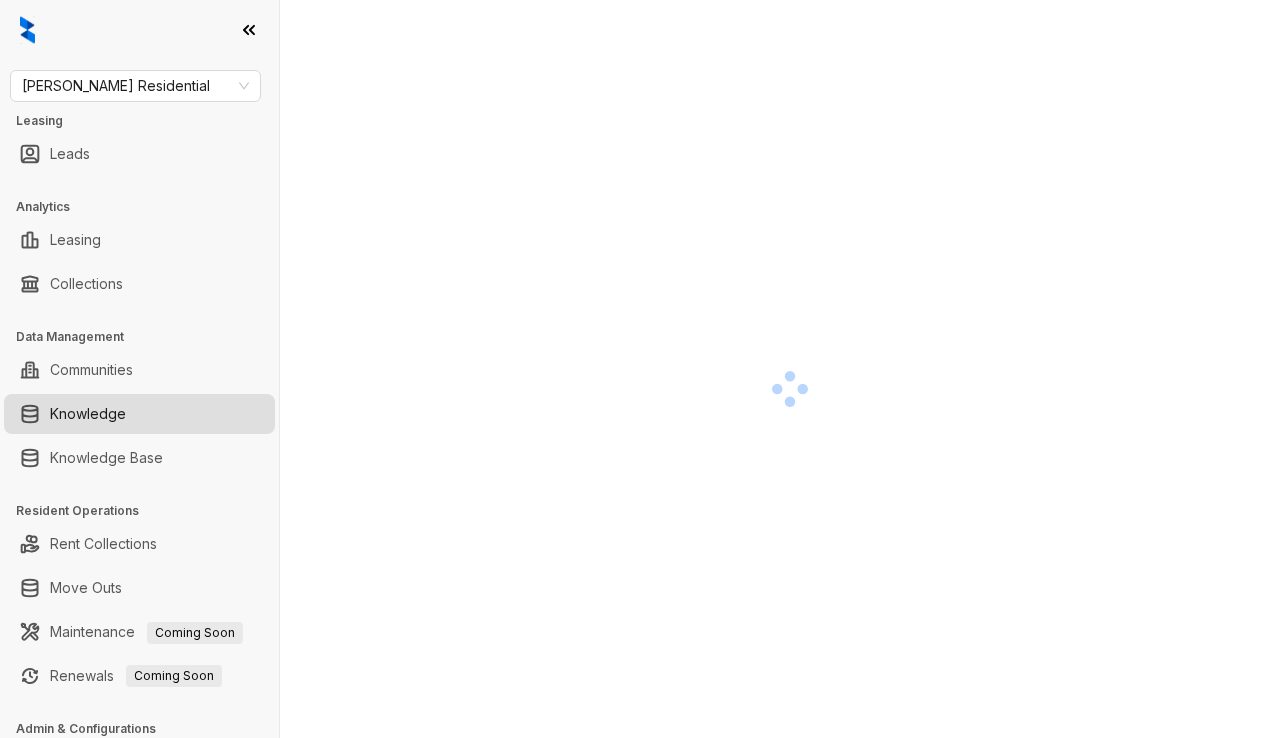 scroll, scrollTop: 0, scrollLeft: 0, axis: both 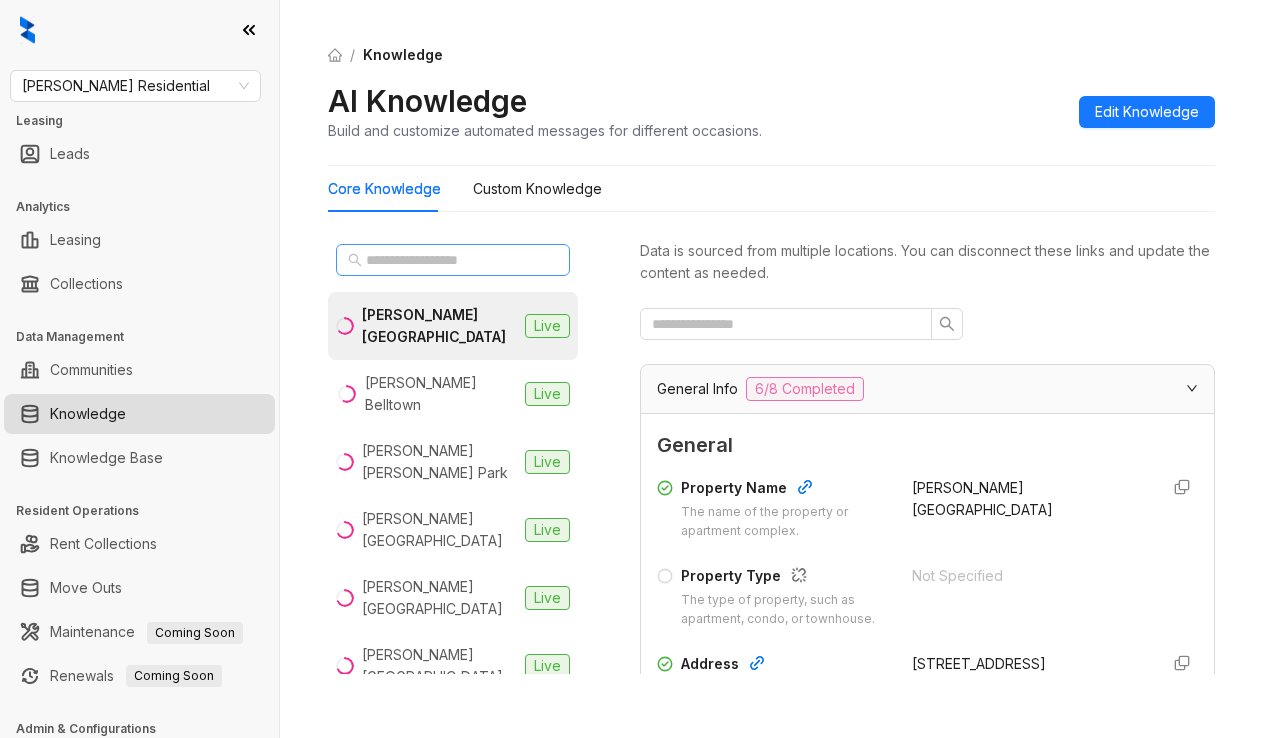 click at bounding box center (453, 260) 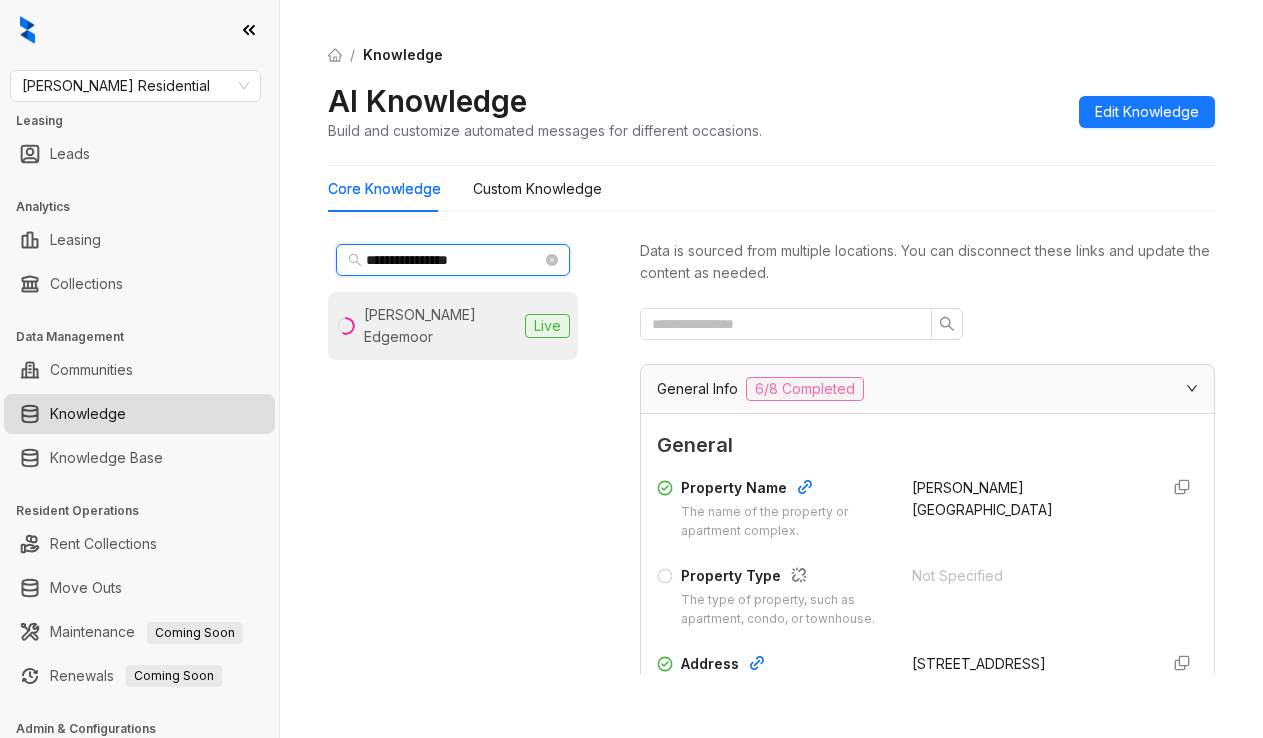 type on "**********" 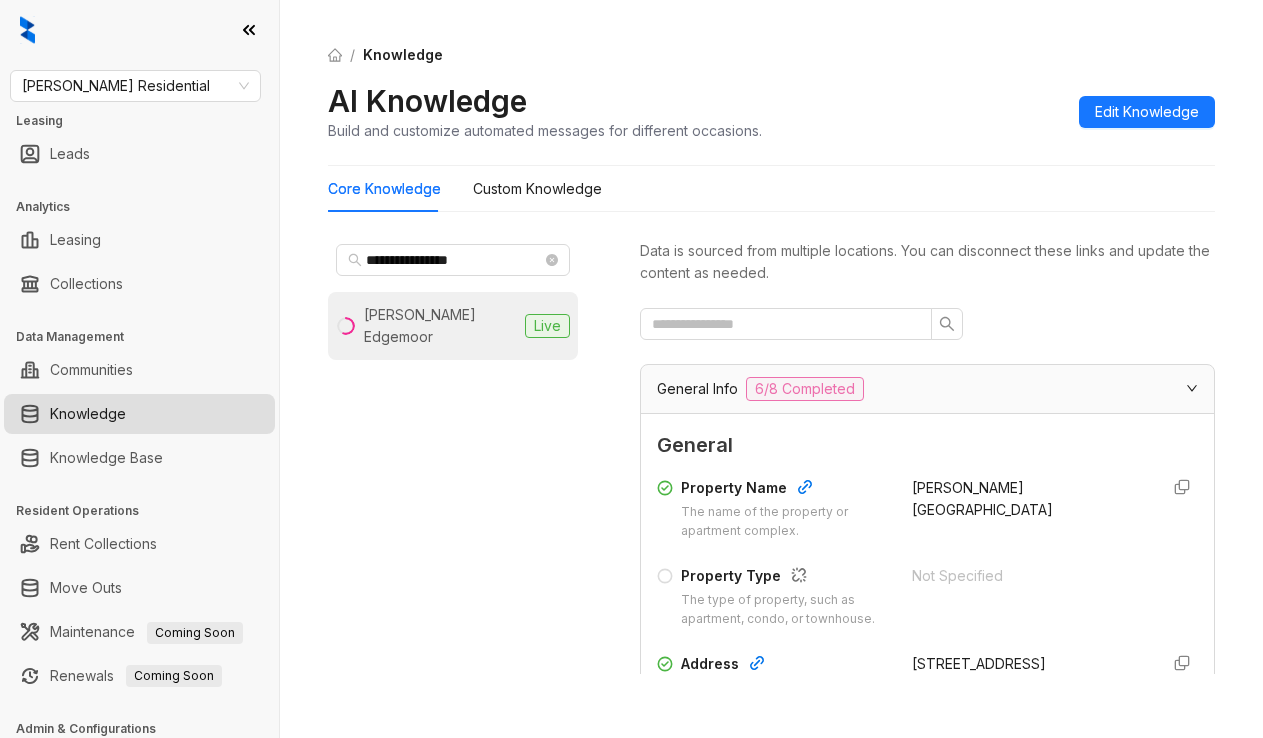 click on "[PERSON_NAME] Edgemoor" at bounding box center [440, 326] 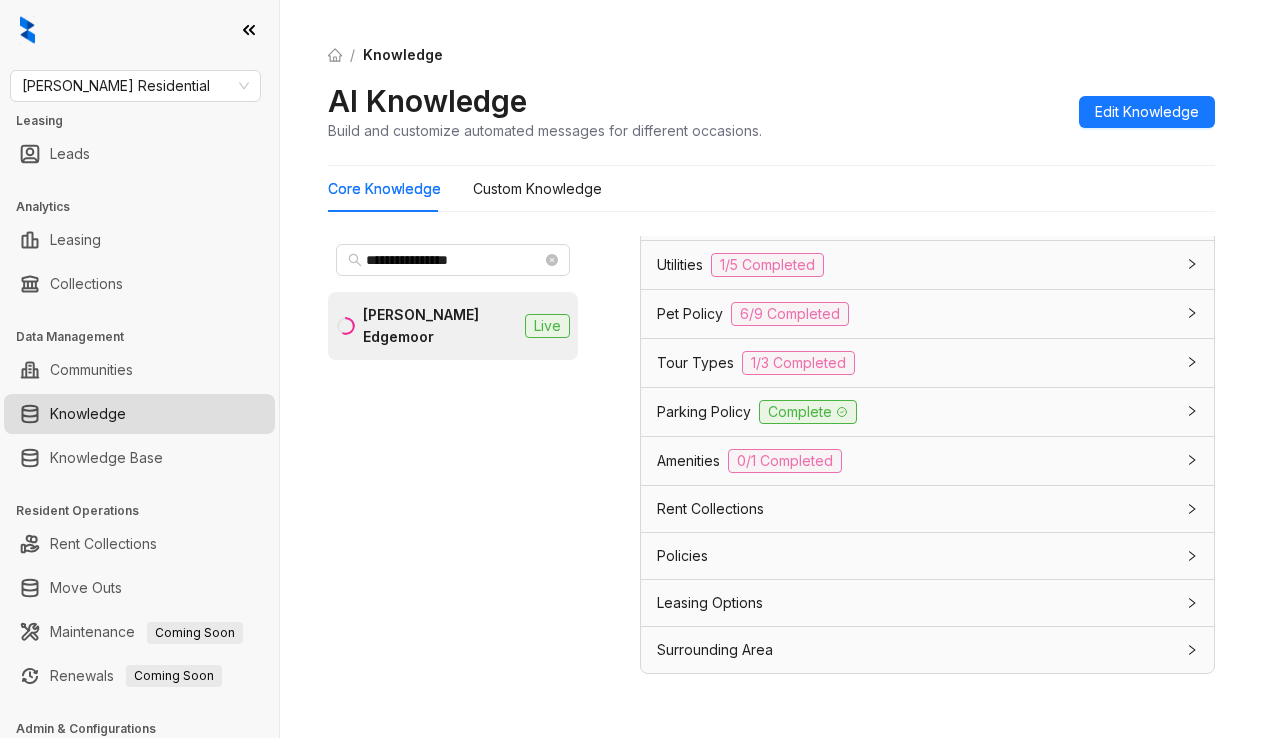 scroll, scrollTop: 1676, scrollLeft: 0, axis: vertical 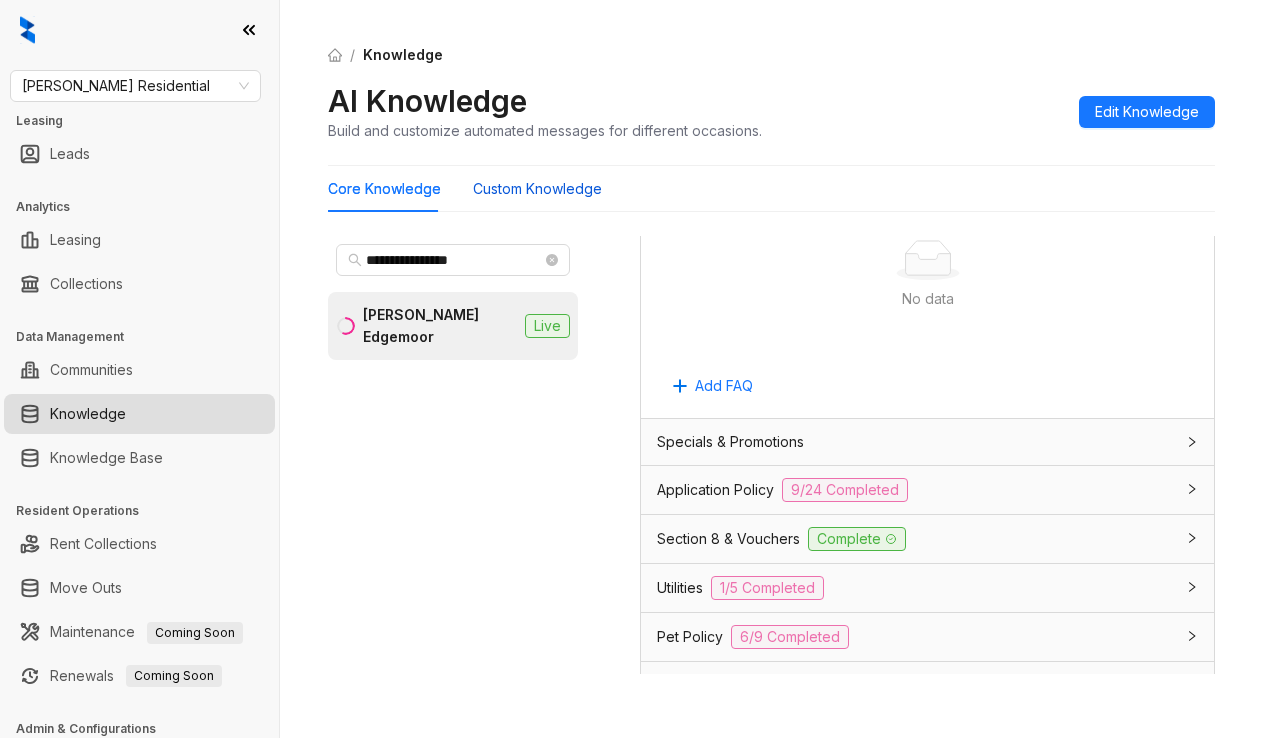 click on "Custom Knowledge" at bounding box center [537, 189] 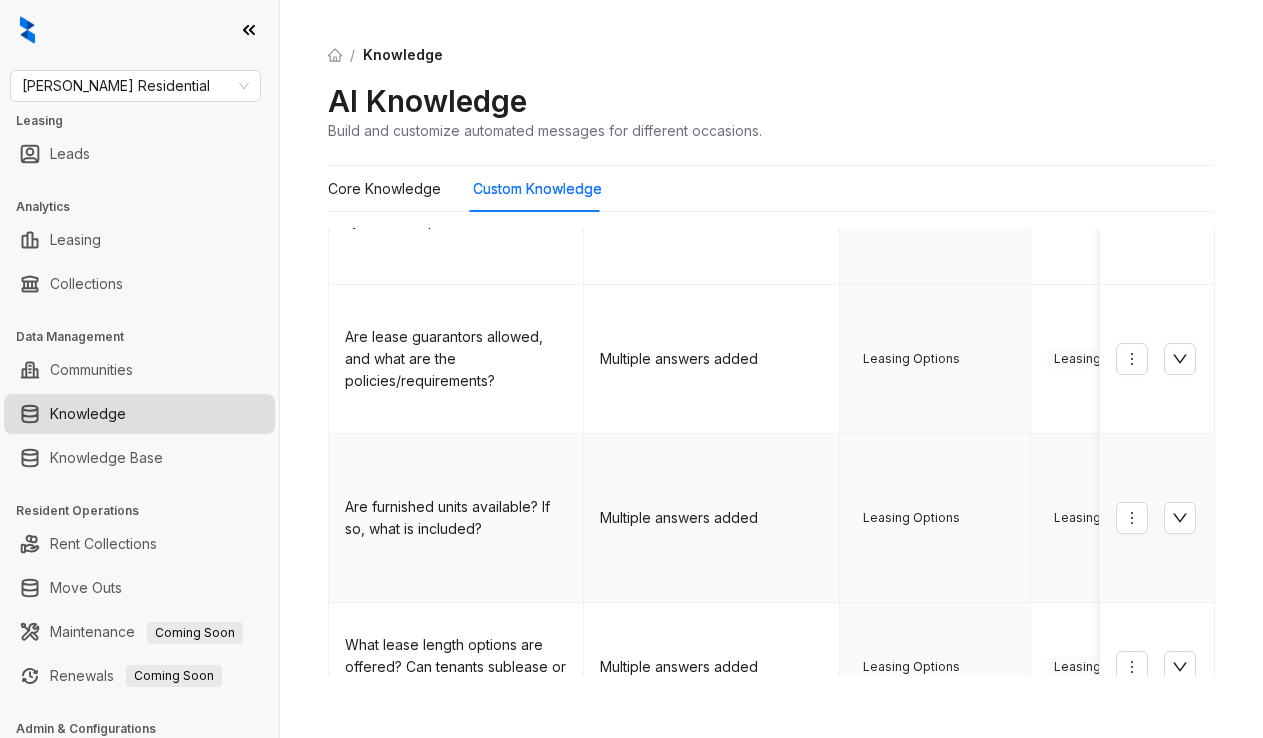 scroll, scrollTop: 831, scrollLeft: 0, axis: vertical 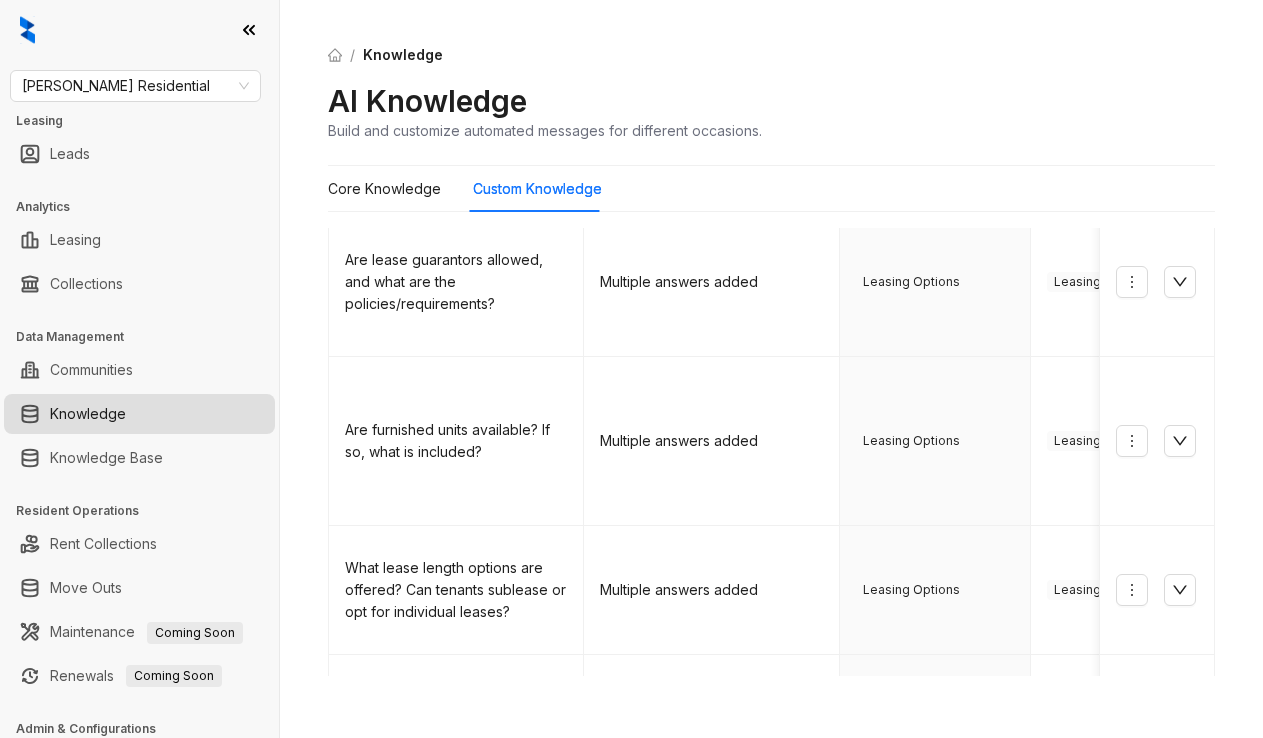 click on "Policies" at bounding box center (935, 878) 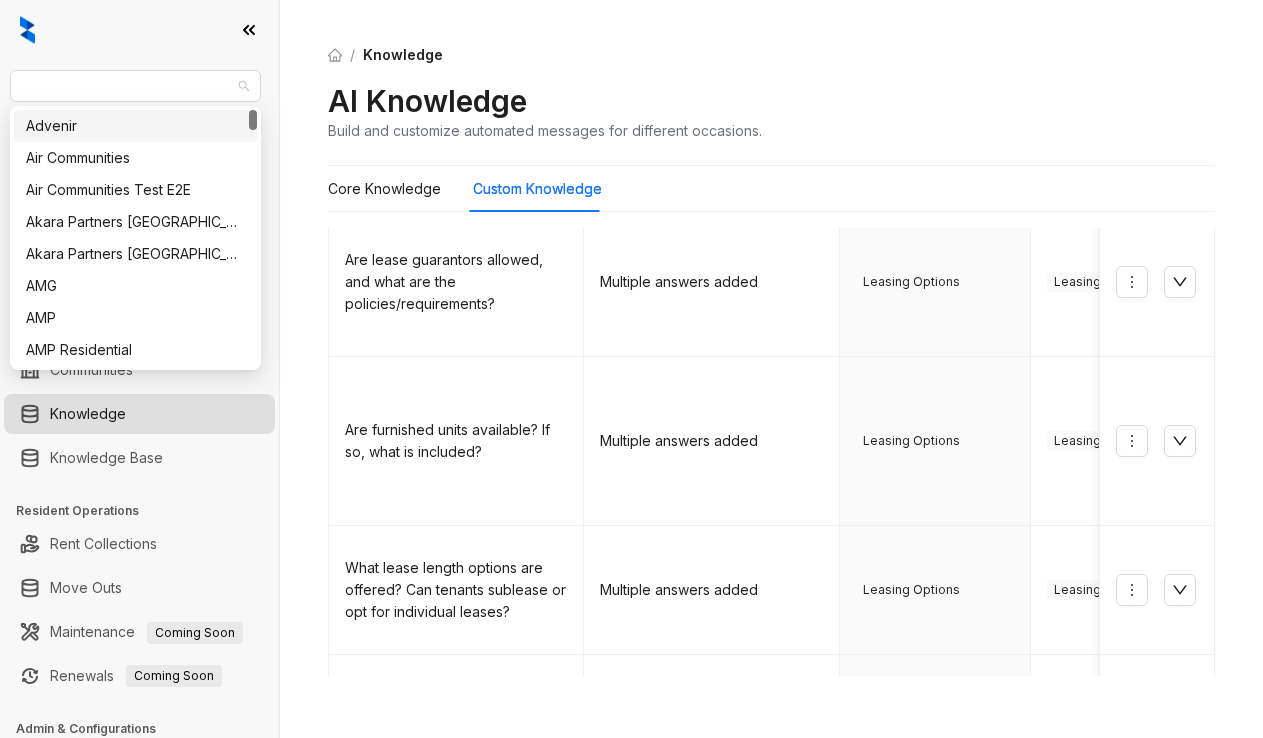 drag, startPoint x: 165, startPoint y: 88, endPoint x: -6, endPoint y: 93, distance: 171.07309 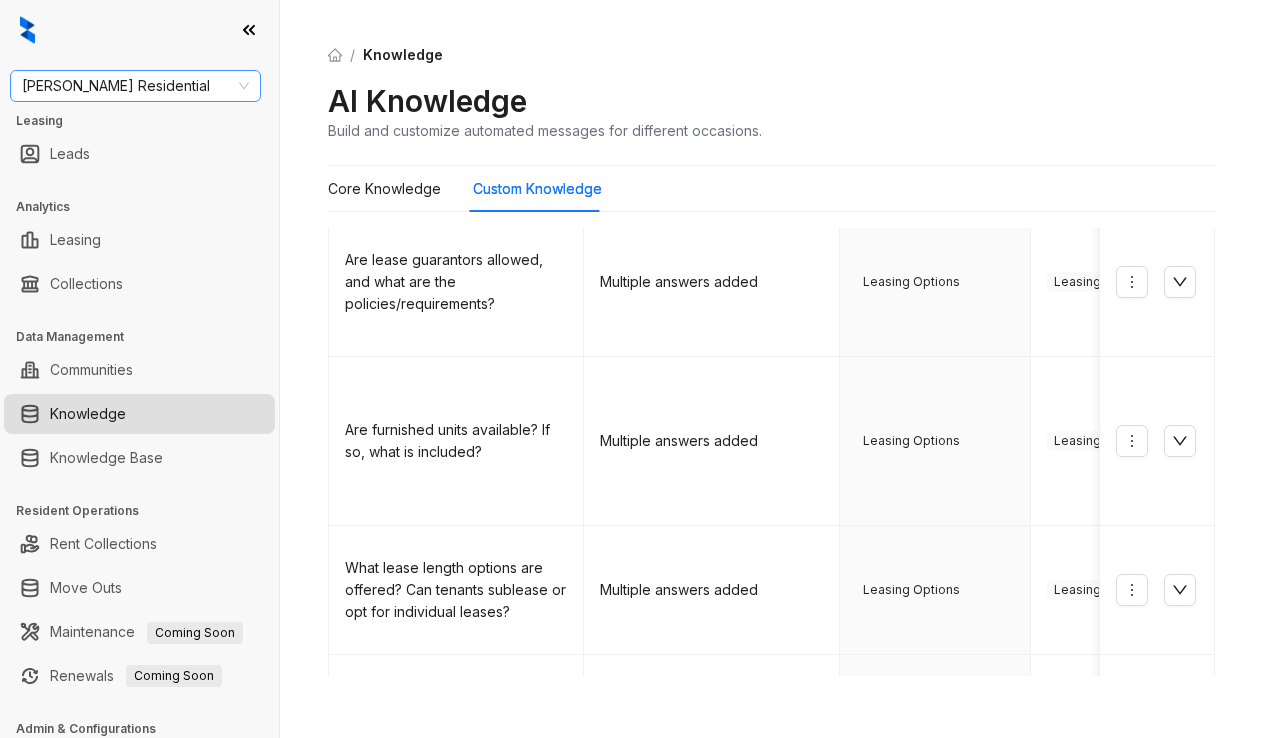 click on "[PERSON_NAME] Residential" at bounding box center (135, 86) 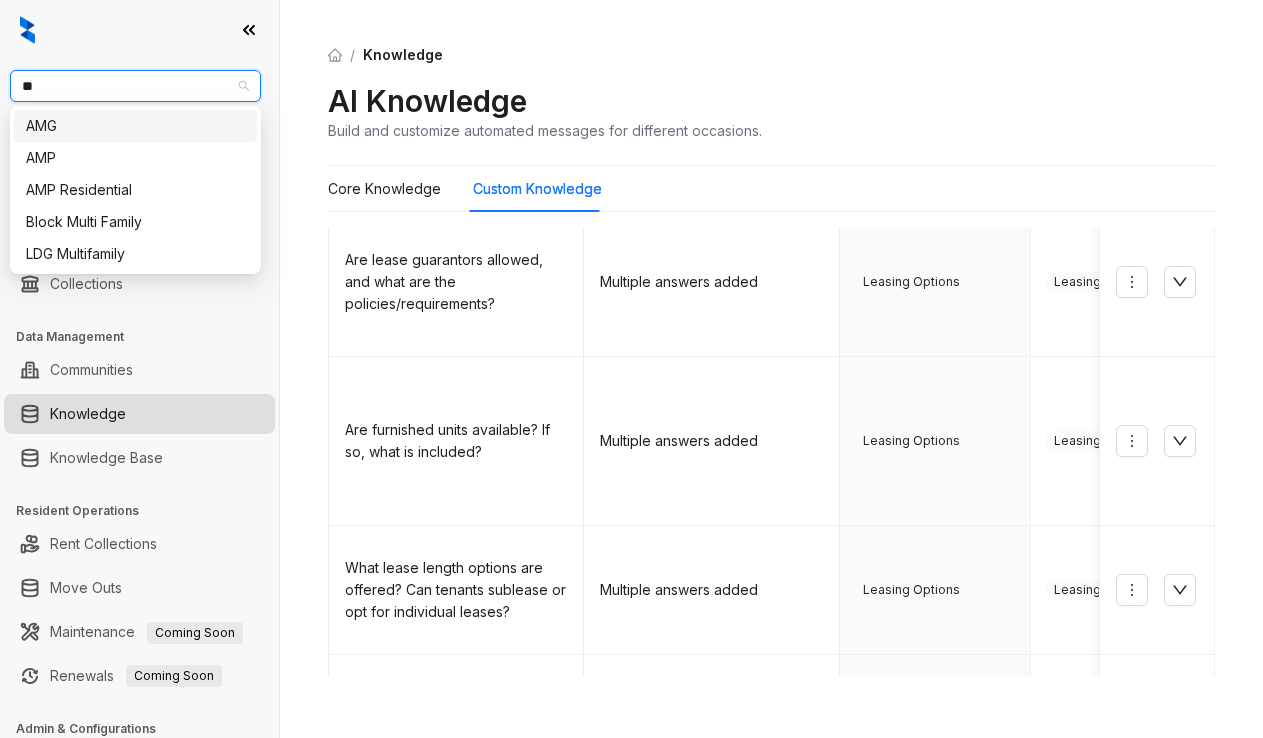 type on "***" 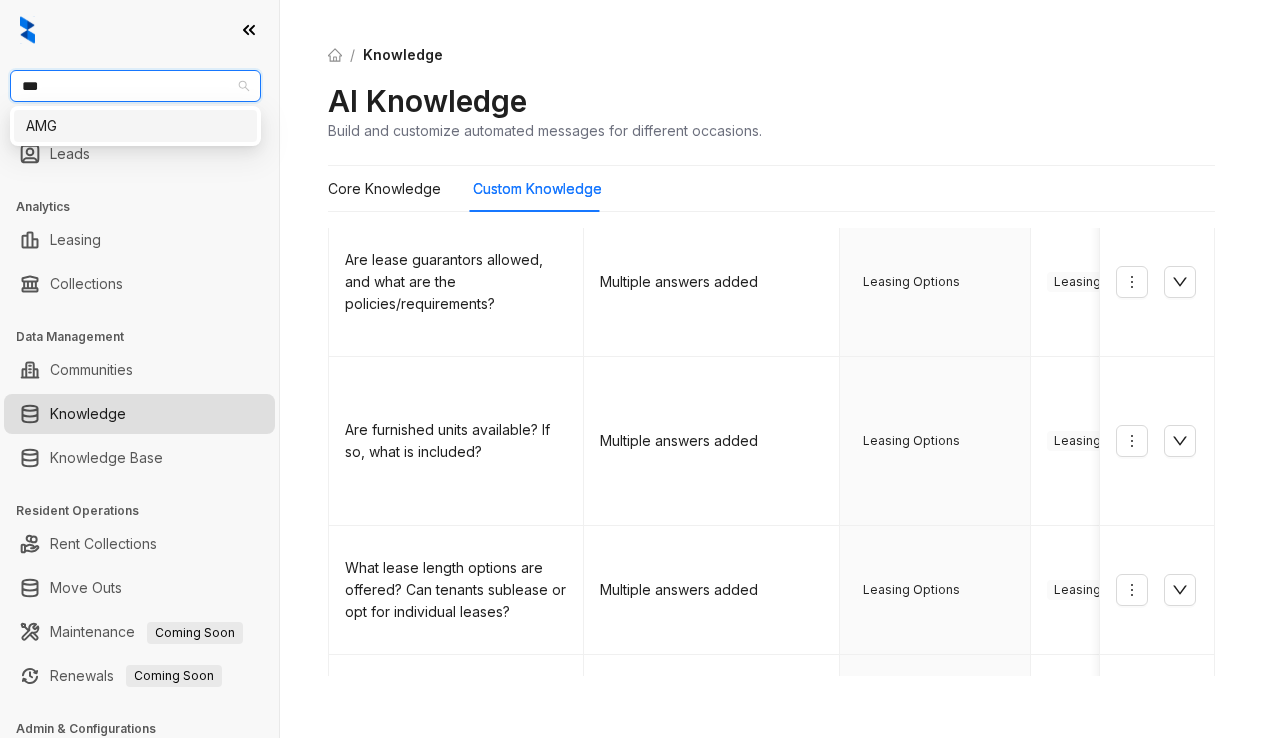 click on "AMG" at bounding box center (135, 126) 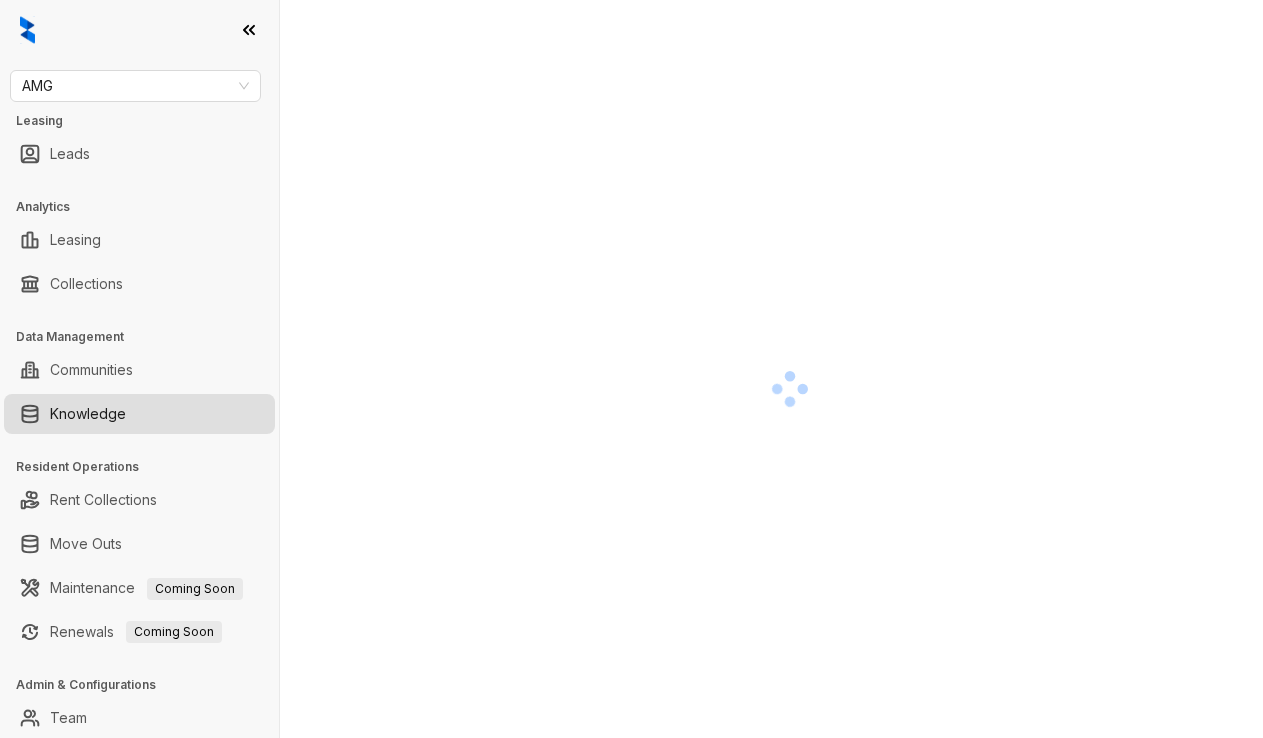 scroll, scrollTop: 0, scrollLeft: 0, axis: both 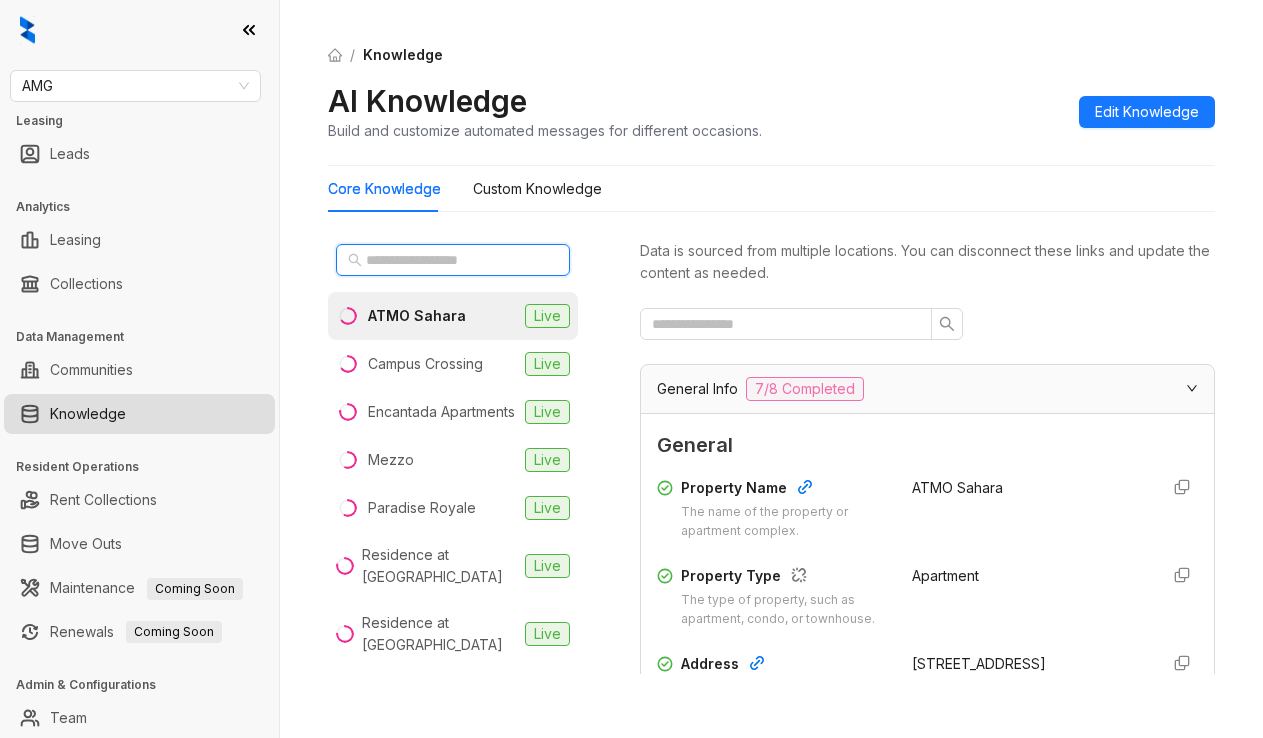 click at bounding box center [454, 260] 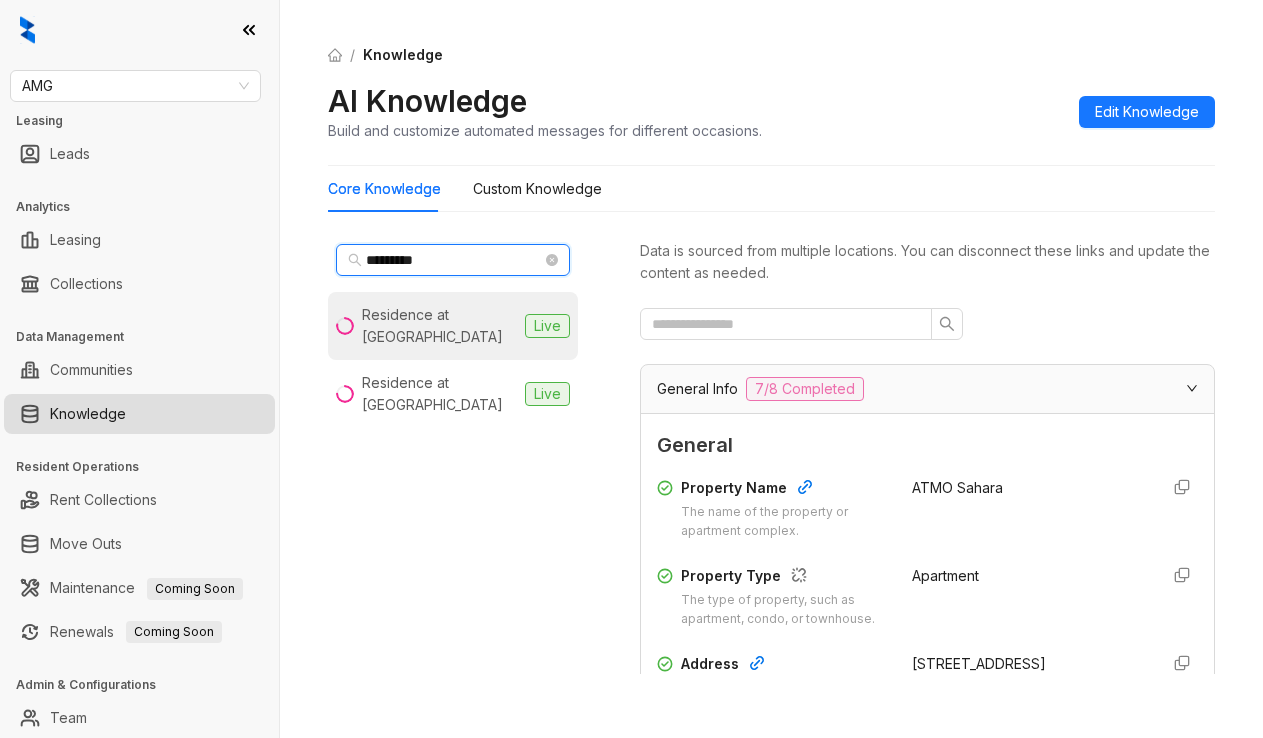 type on "*********" 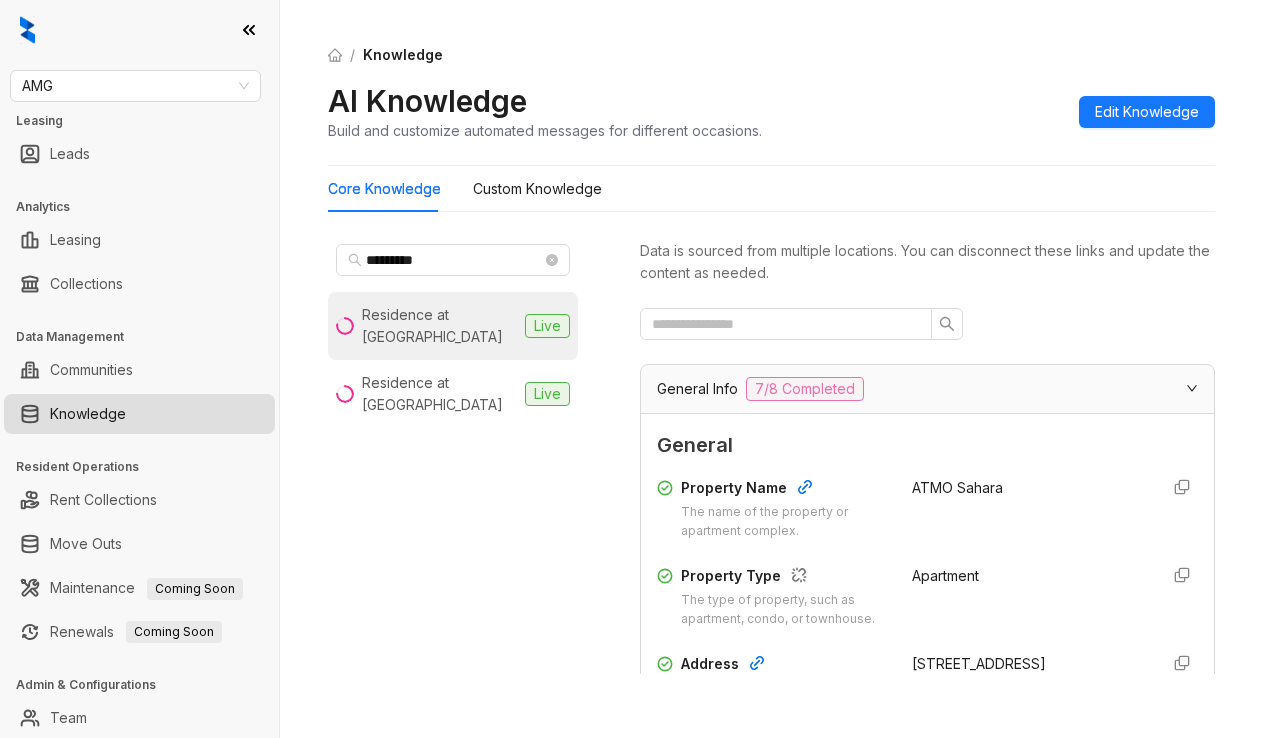 click on "Residence at Sierra Vista" at bounding box center (439, 326) 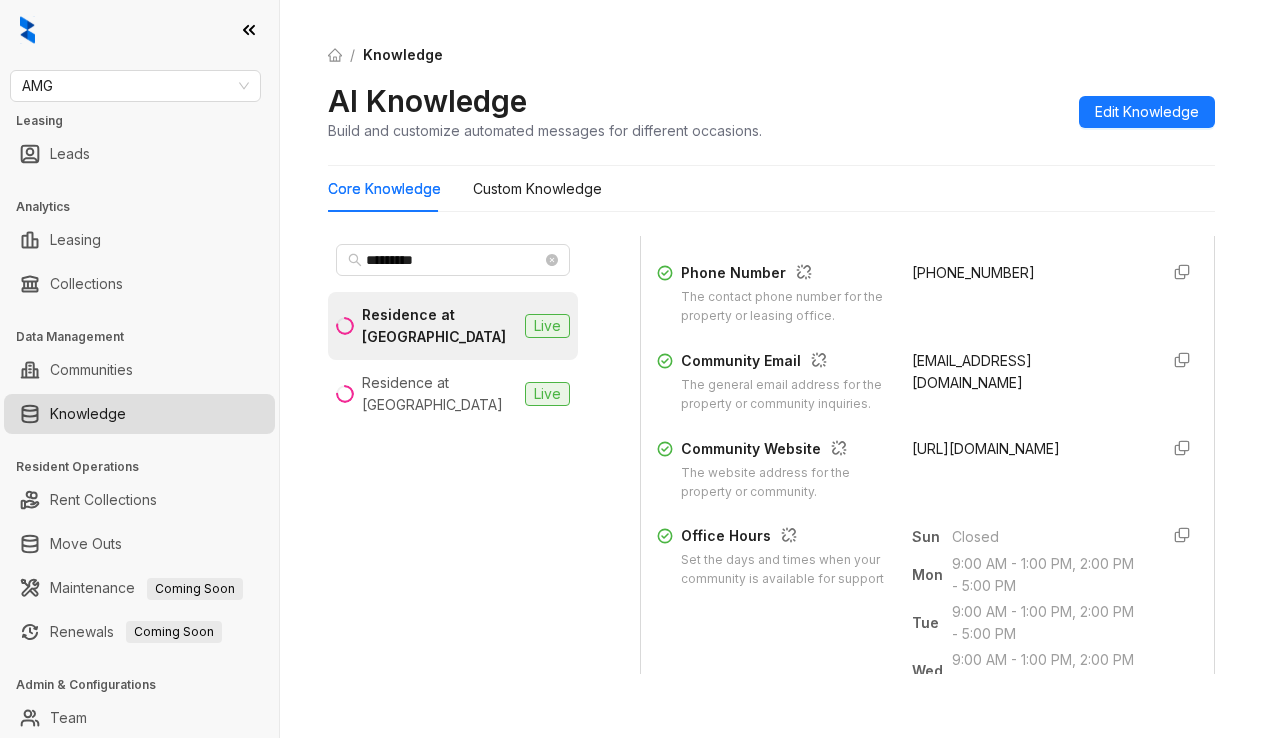 scroll, scrollTop: 500, scrollLeft: 0, axis: vertical 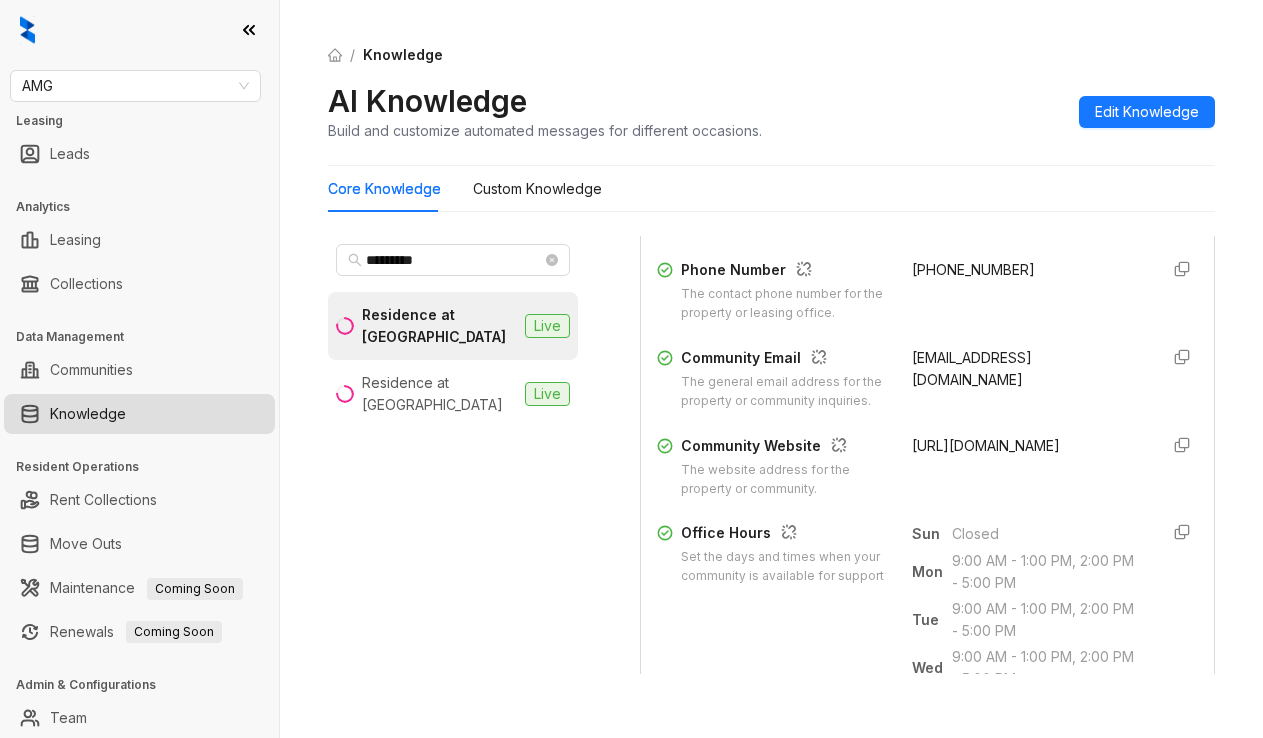 drag, startPoint x: 889, startPoint y: 484, endPoint x: 975, endPoint y: 515, distance: 91.416626 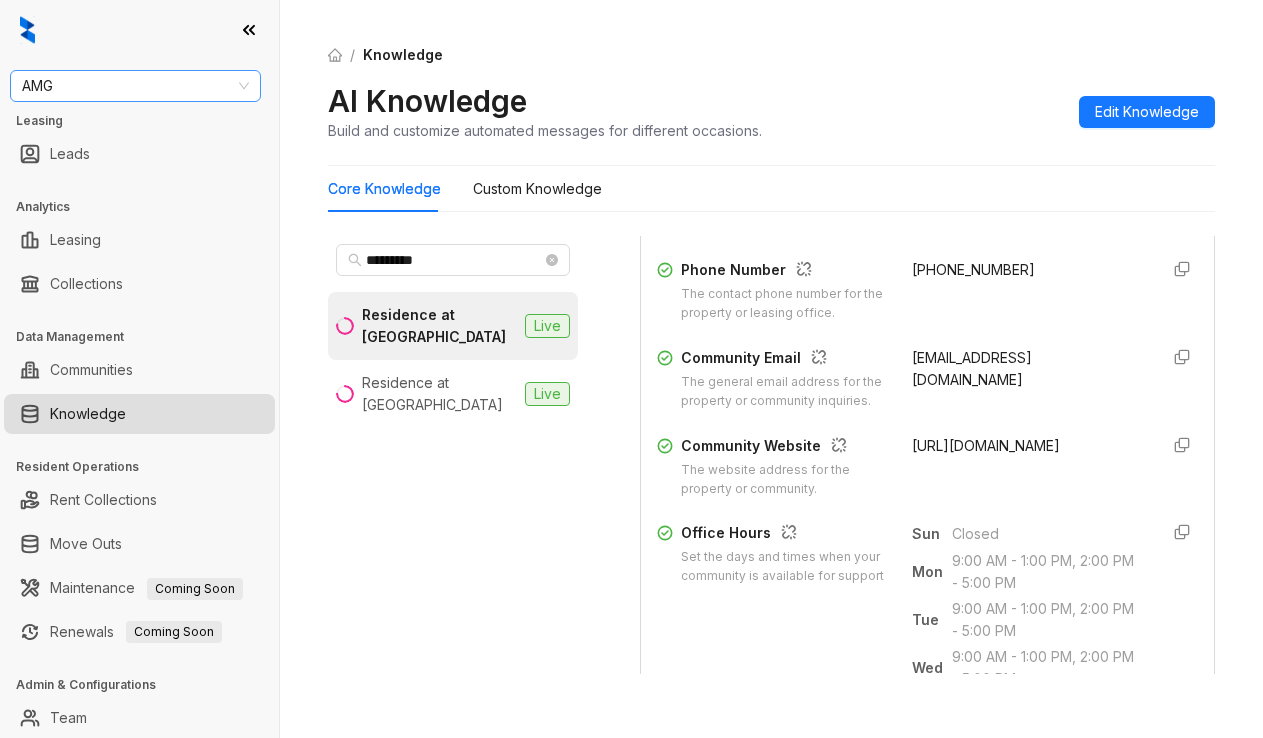 click on "AMG" at bounding box center (135, 86) 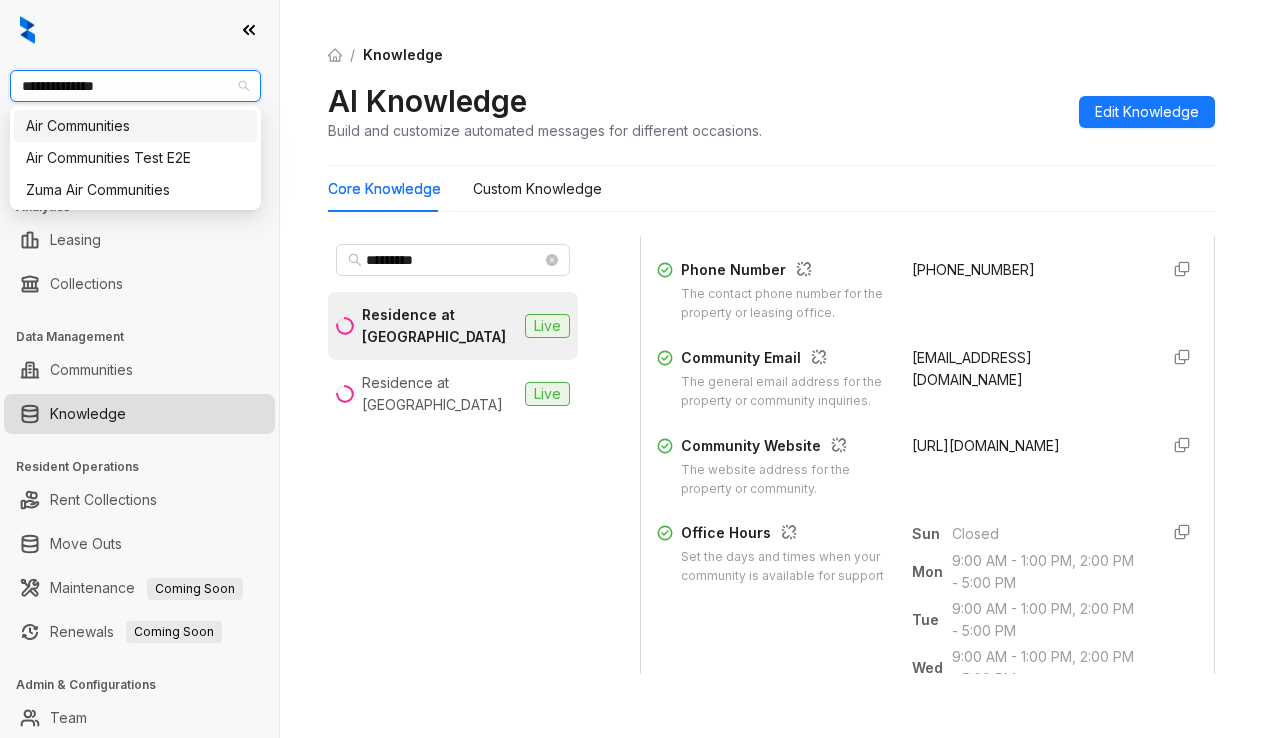 type on "**********" 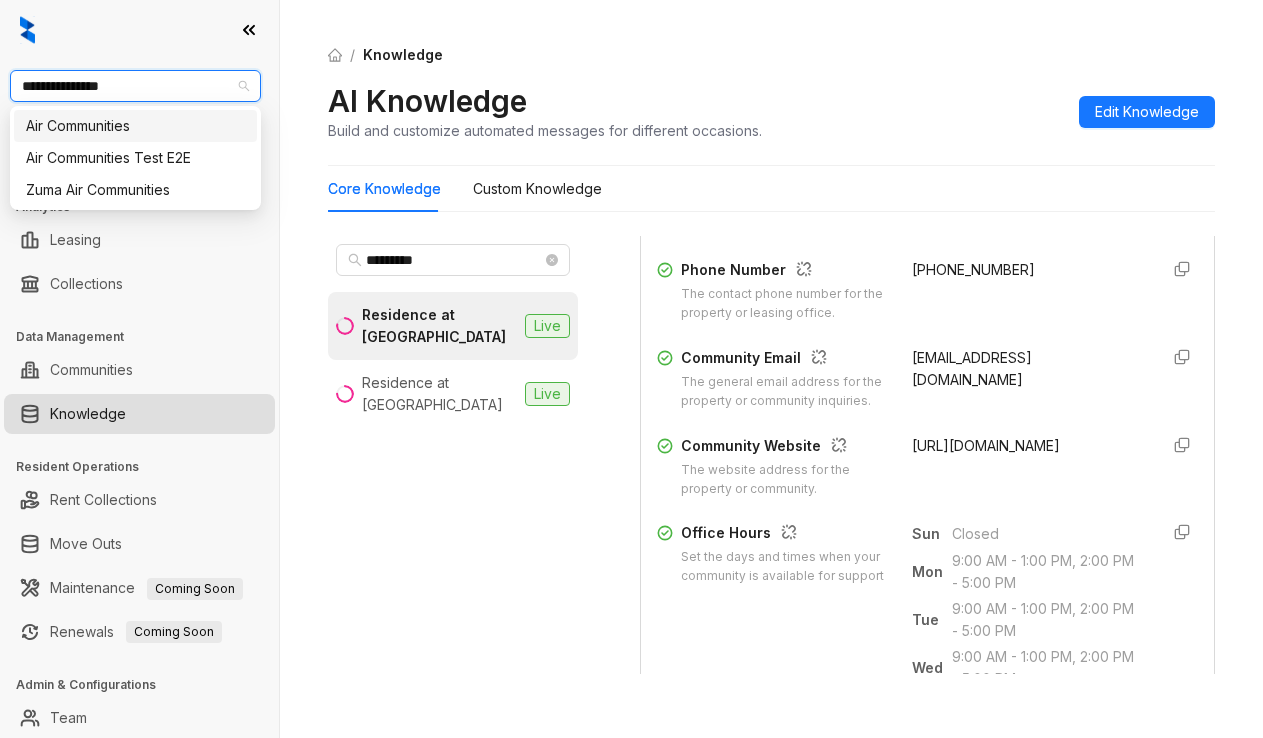 click on "Air Communities" at bounding box center (135, 126) 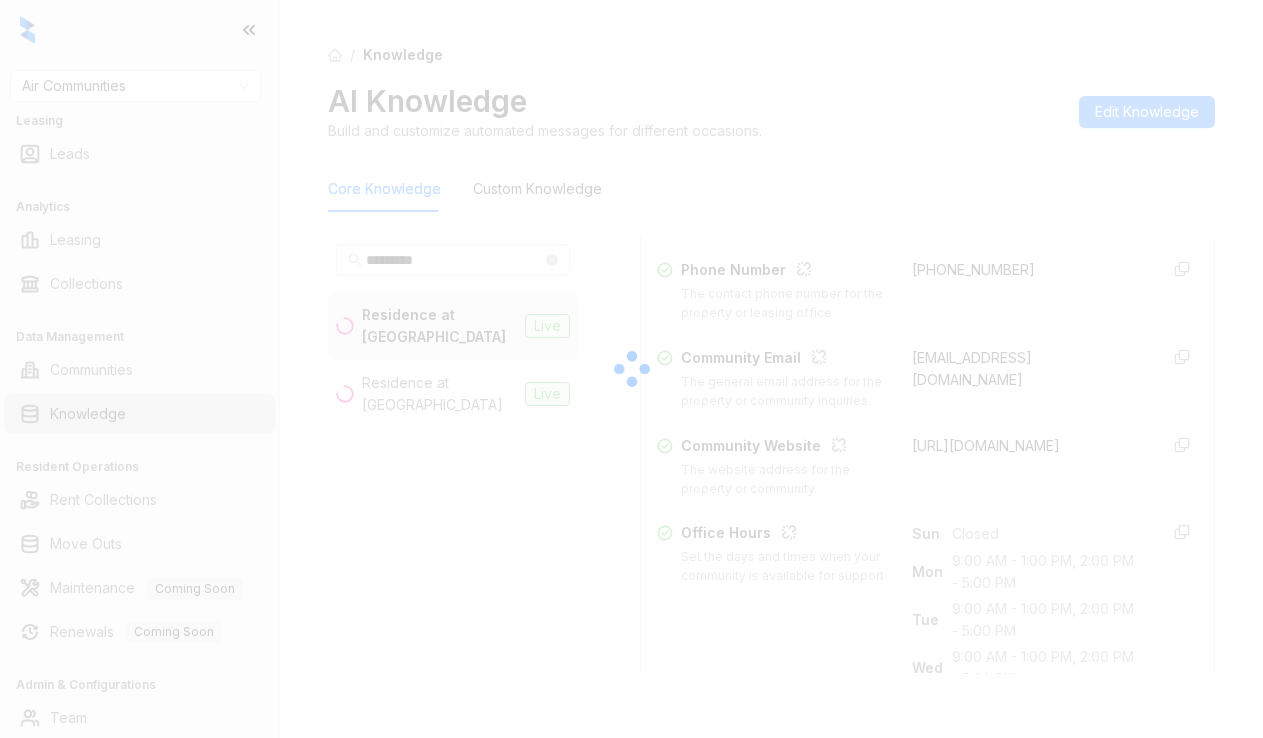 click at bounding box center (631, 369) 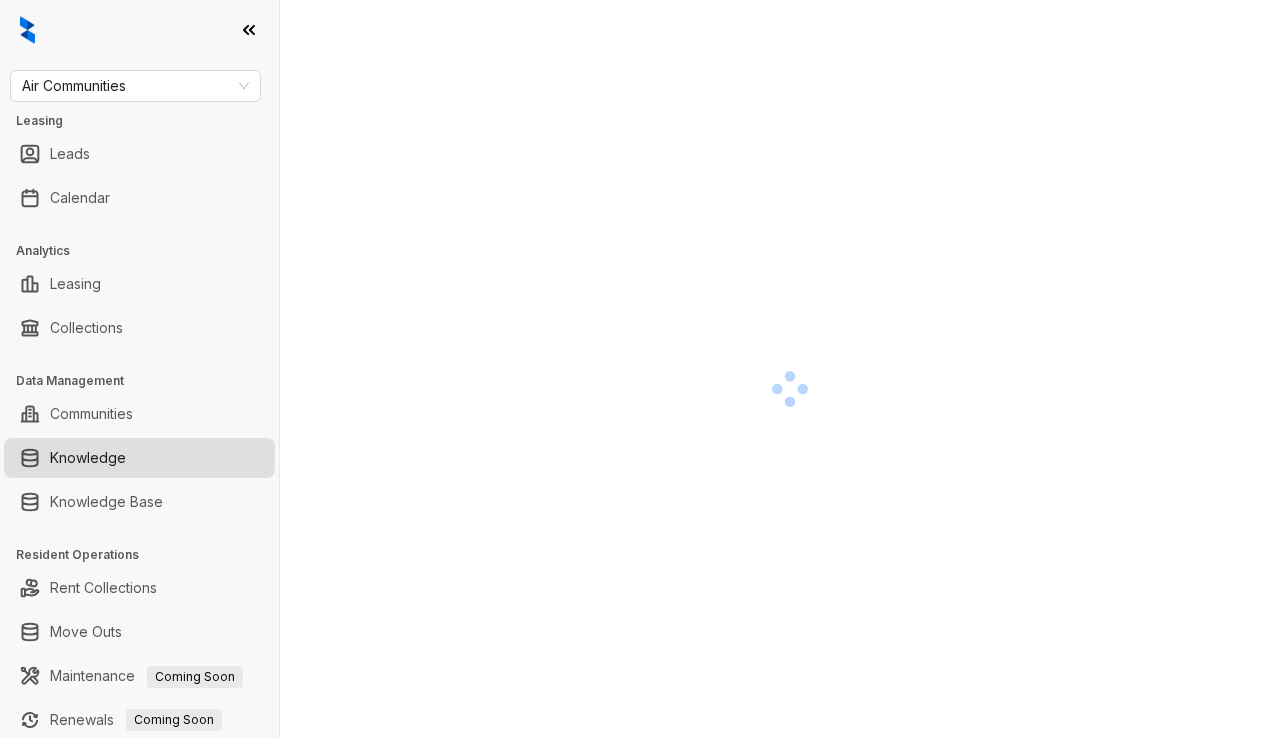 scroll, scrollTop: 0, scrollLeft: 0, axis: both 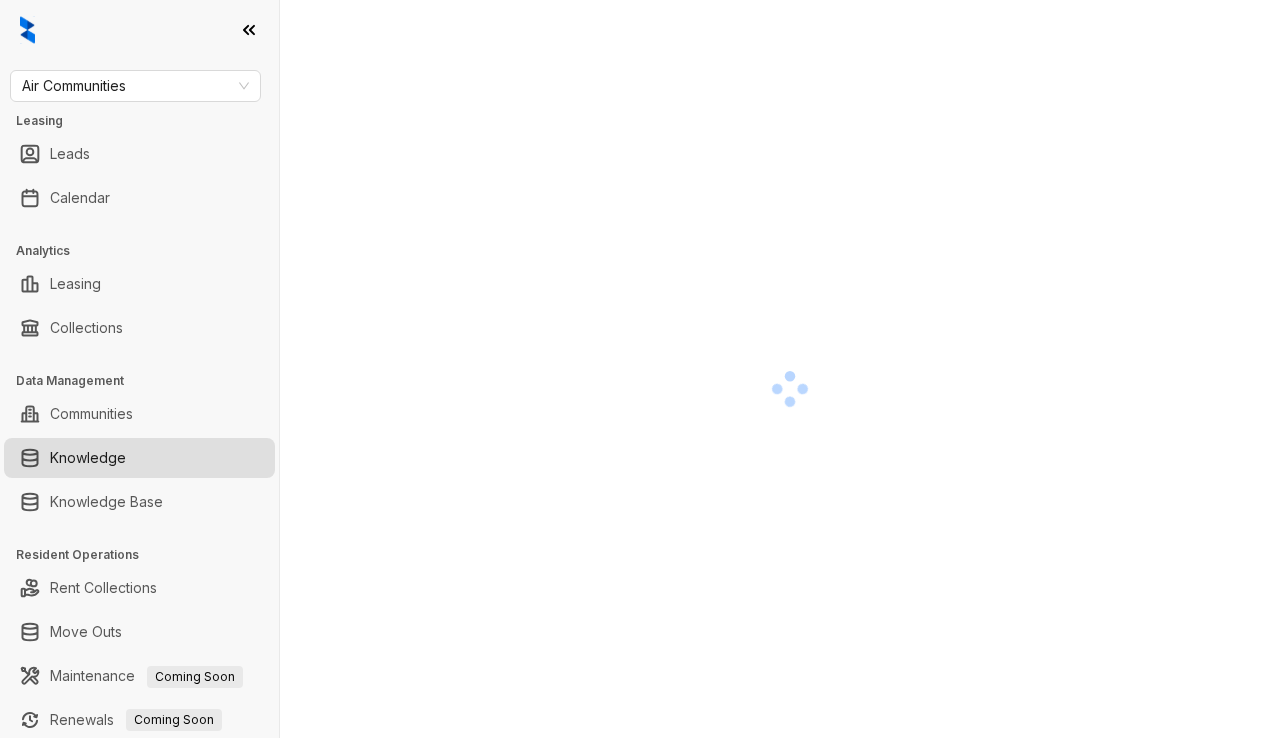 click at bounding box center (789, 389) 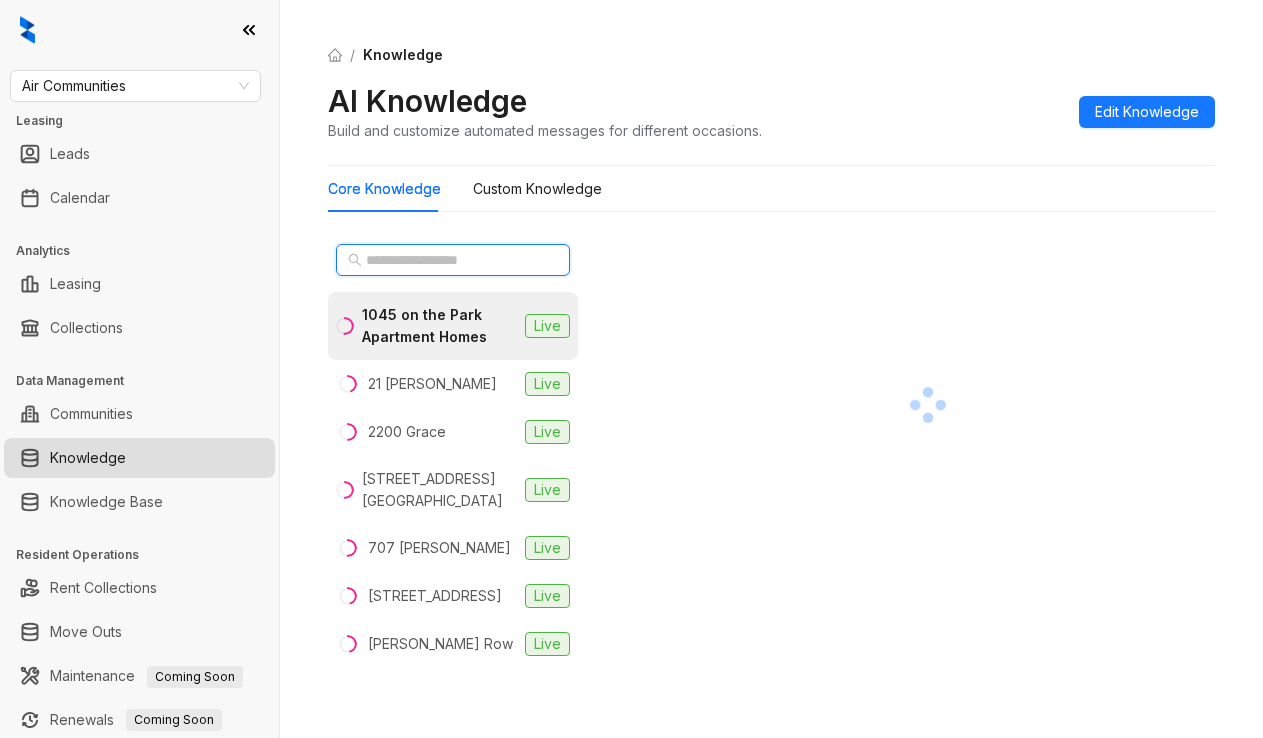 click at bounding box center (454, 260) 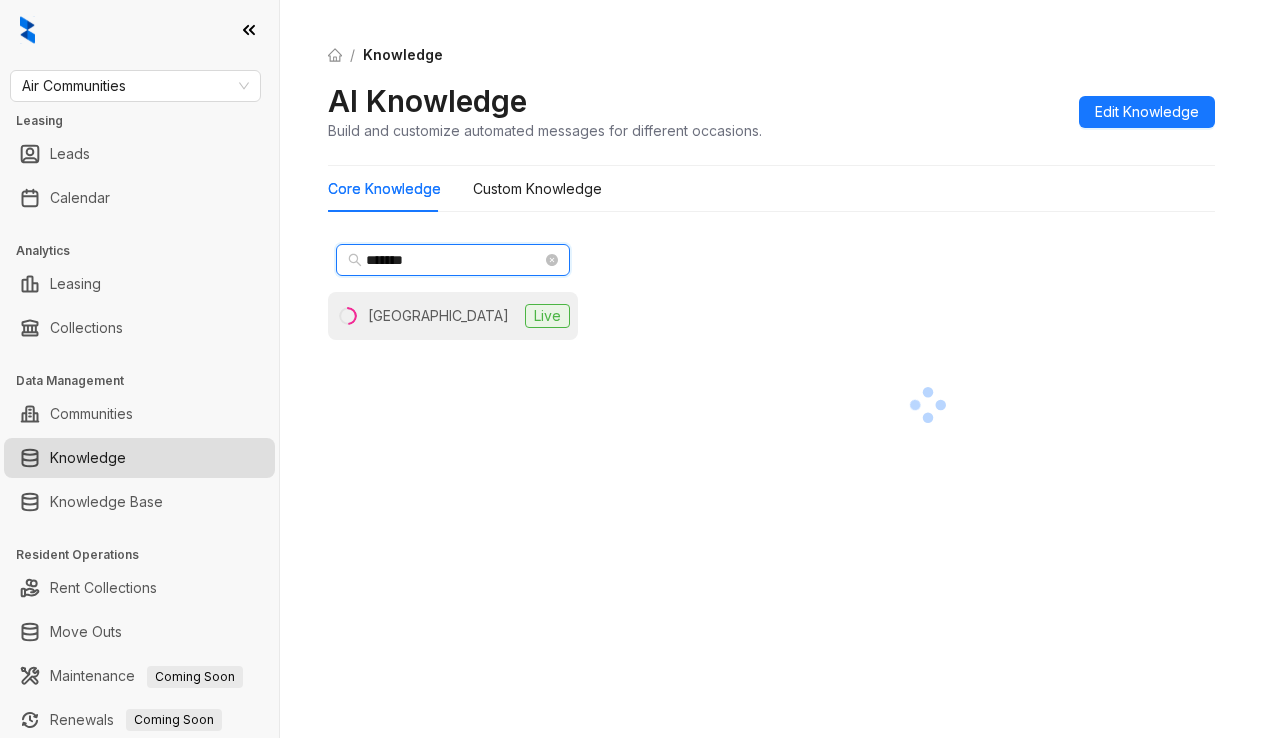 type on "*******" 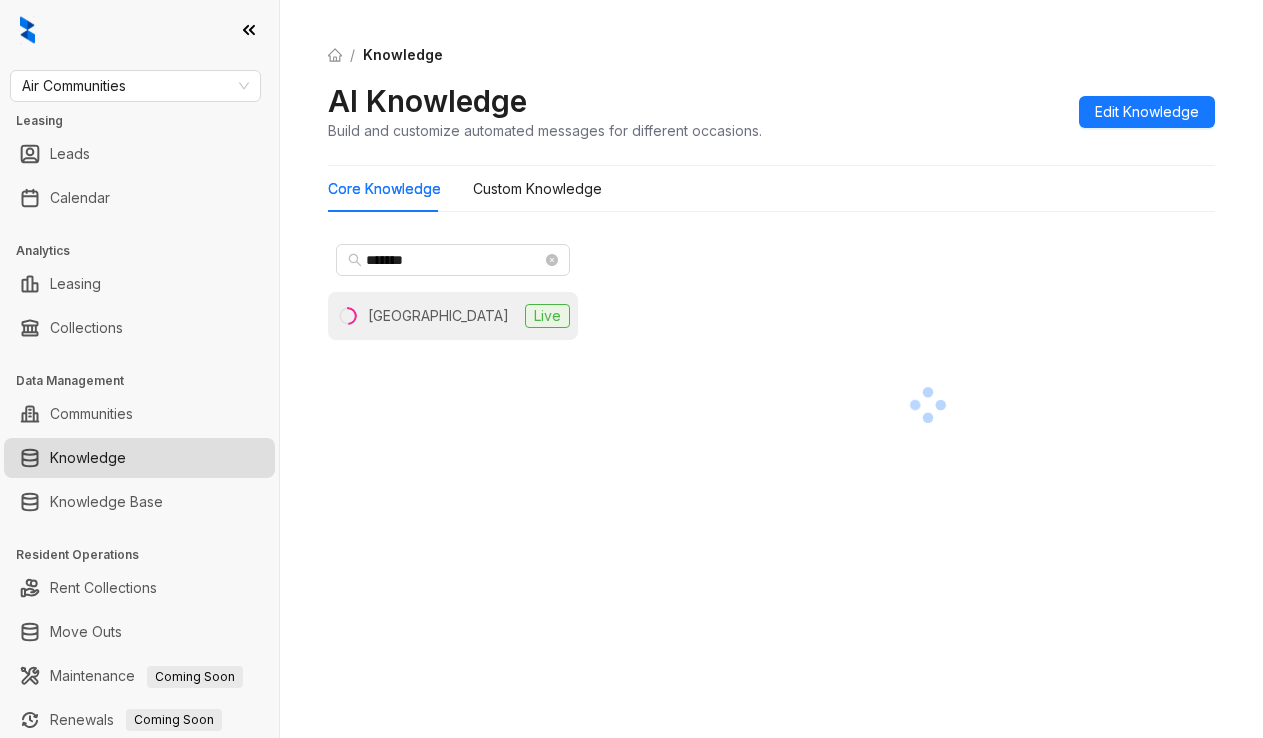 click on "[GEOGRAPHIC_DATA]" at bounding box center [438, 316] 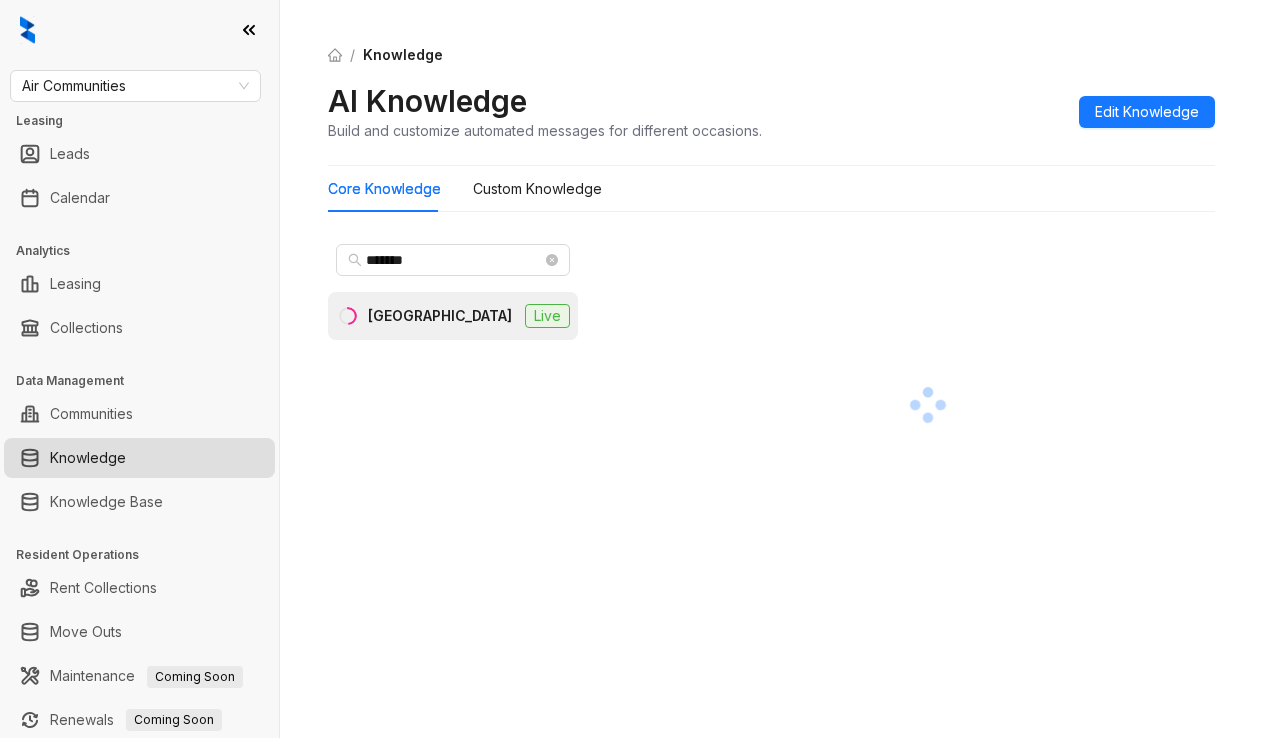 click on "Core Knowledge Custom Knowledge" at bounding box center [771, 189] 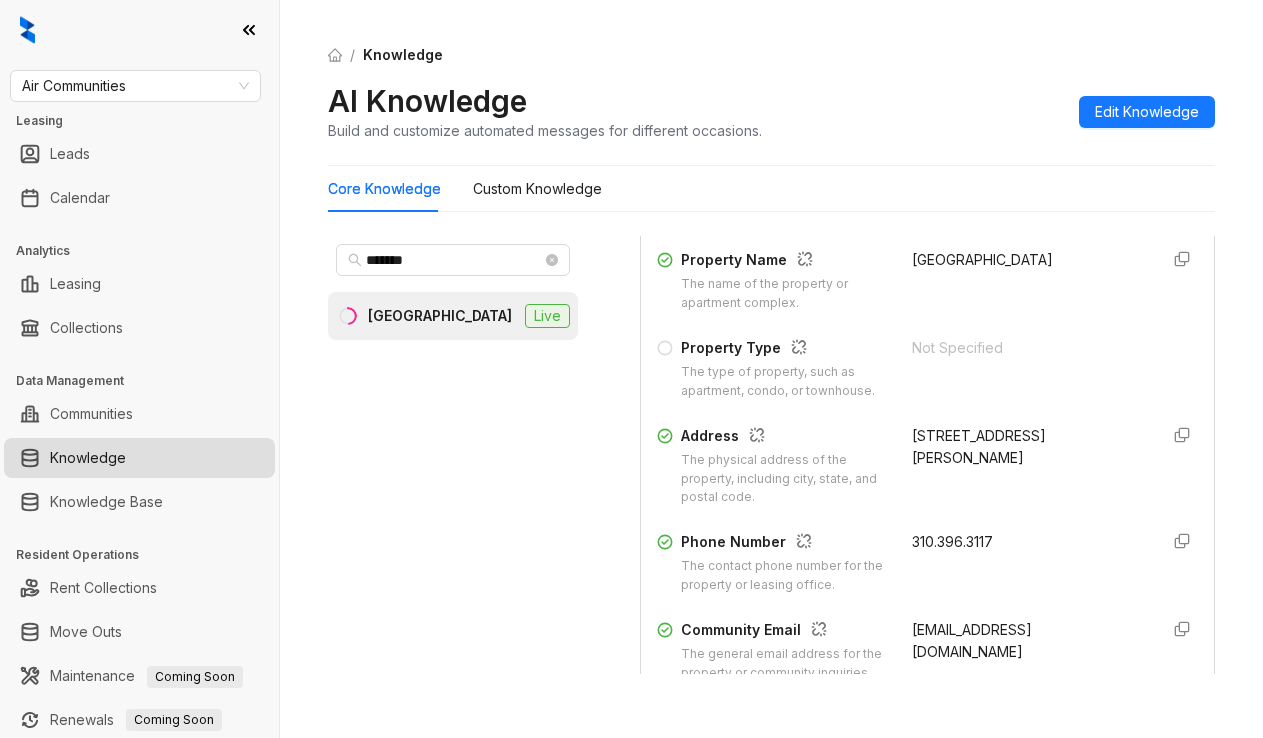 scroll, scrollTop: 300, scrollLeft: 0, axis: vertical 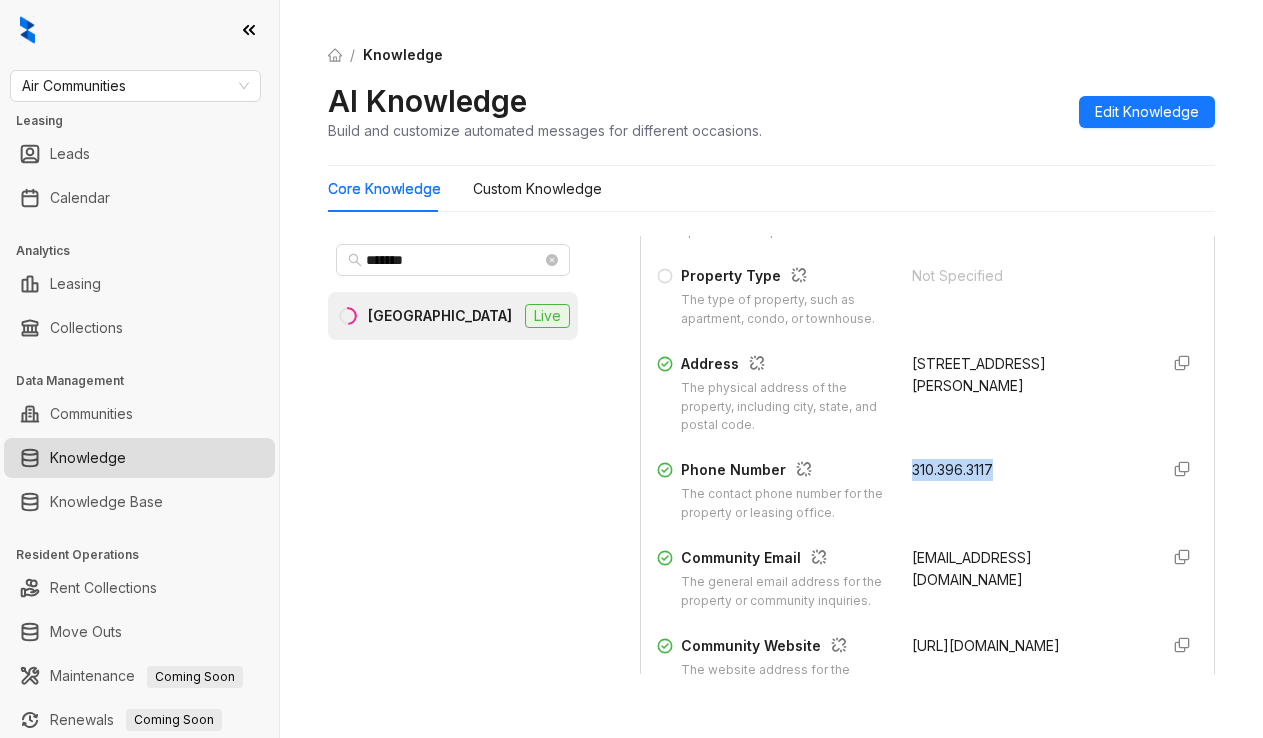 drag, startPoint x: 886, startPoint y: 482, endPoint x: 977, endPoint y: 477, distance: 91.13726 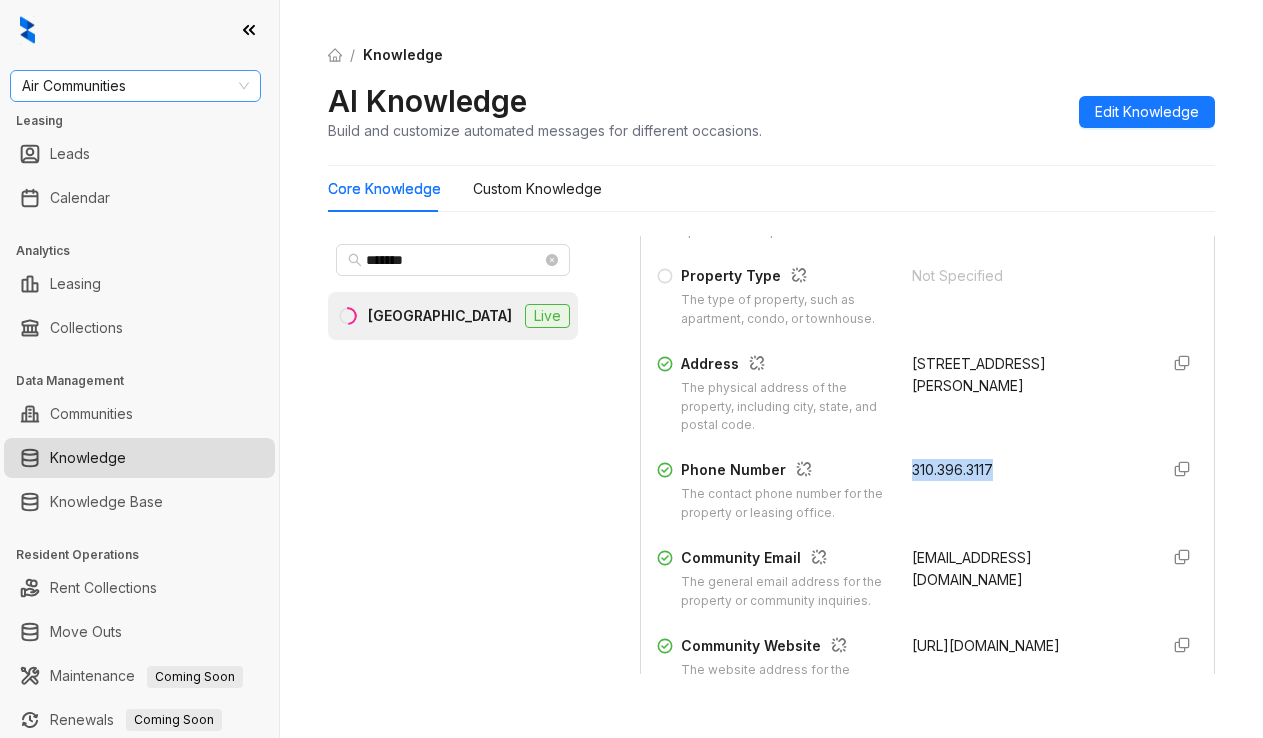 click on "Air Communities" at bounding box center (135, 86) 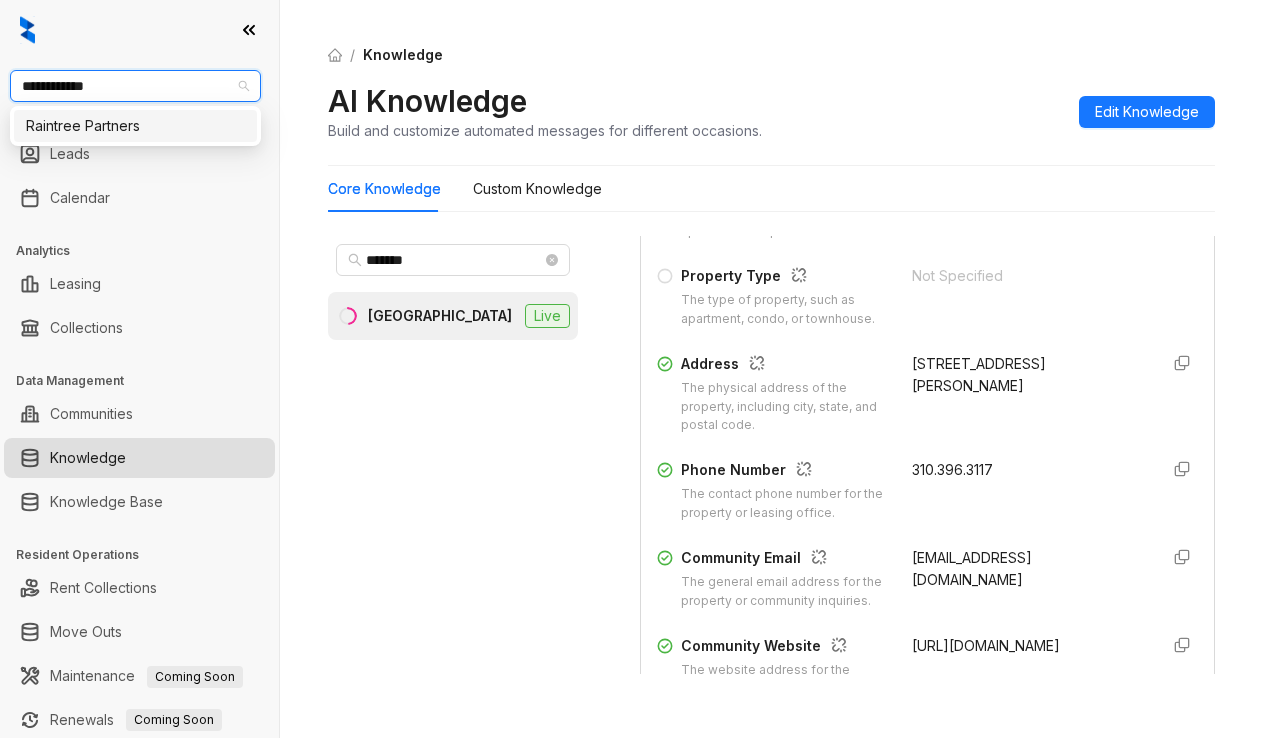 type on "**********" 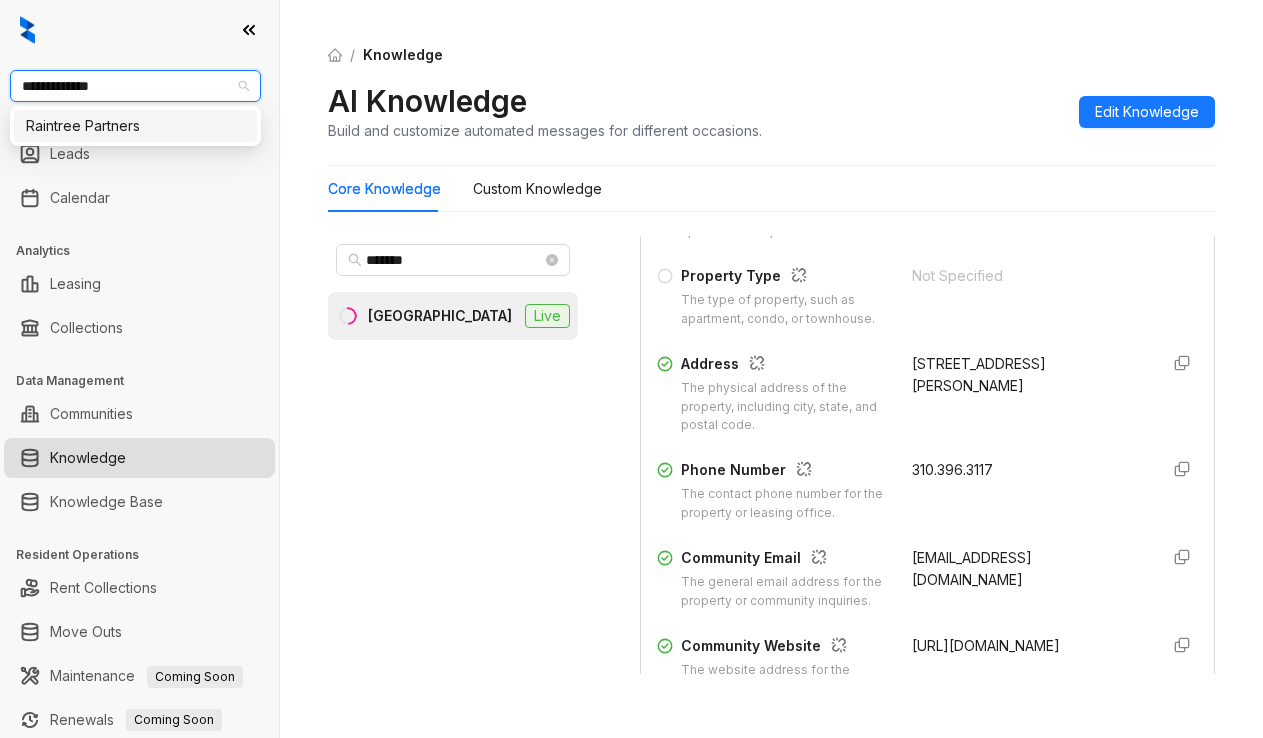click on "Raintree Partners" at bounding box center (135, 126) 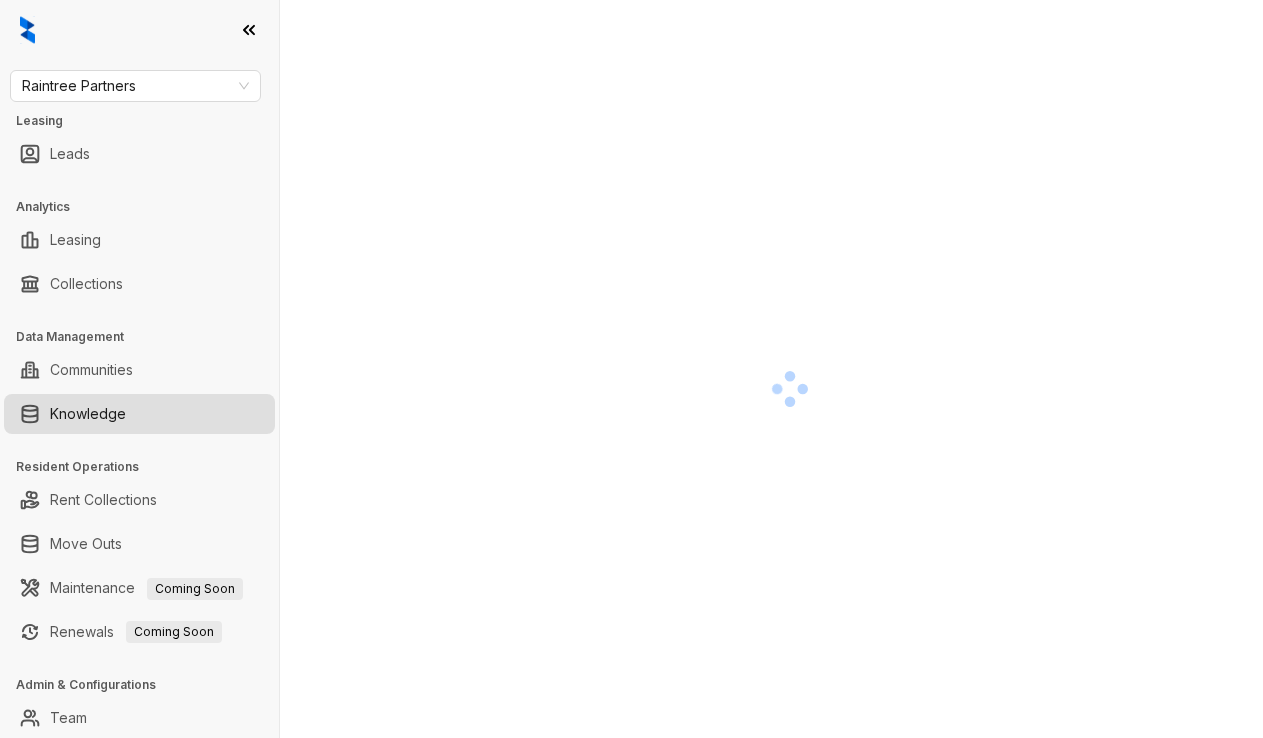 scroll, scrollTop: 0, scrollLeft: 0, axis: both 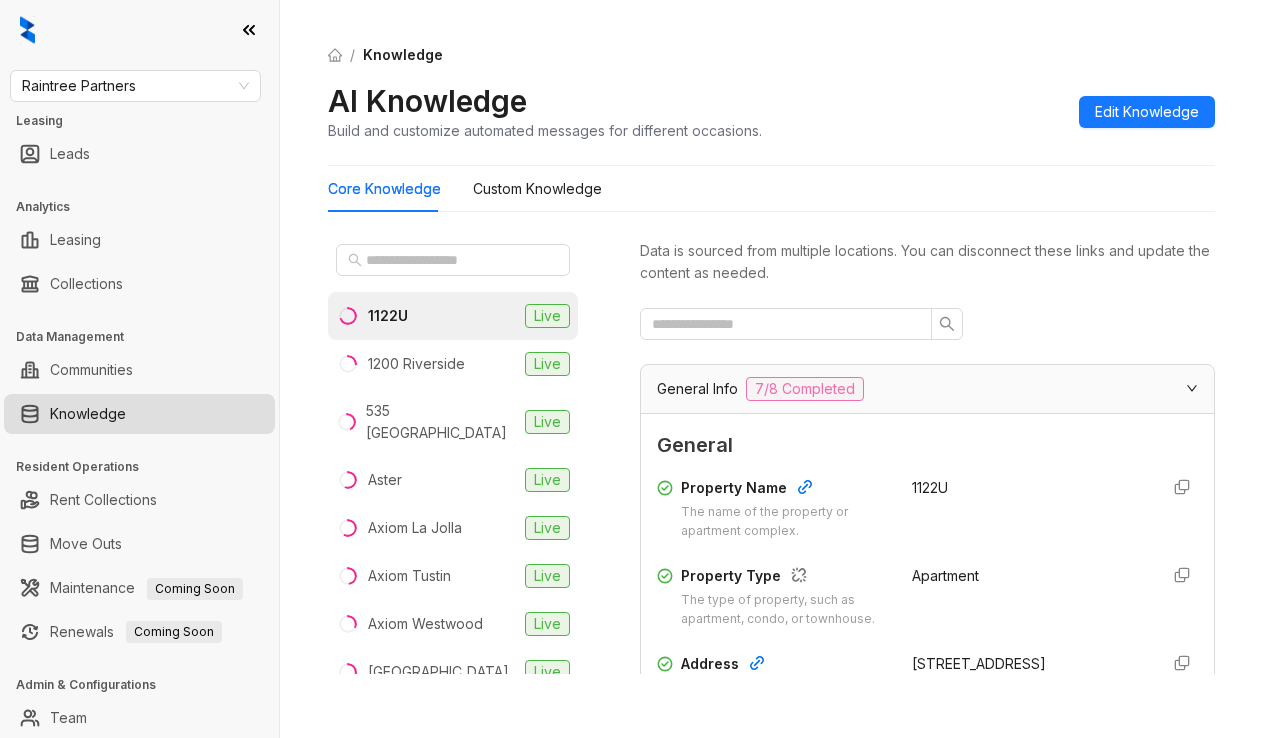 click on "AI Knowledge Build and customize automated messages for different occasions. Edit Knowledge" at bounding box center (771, 111) 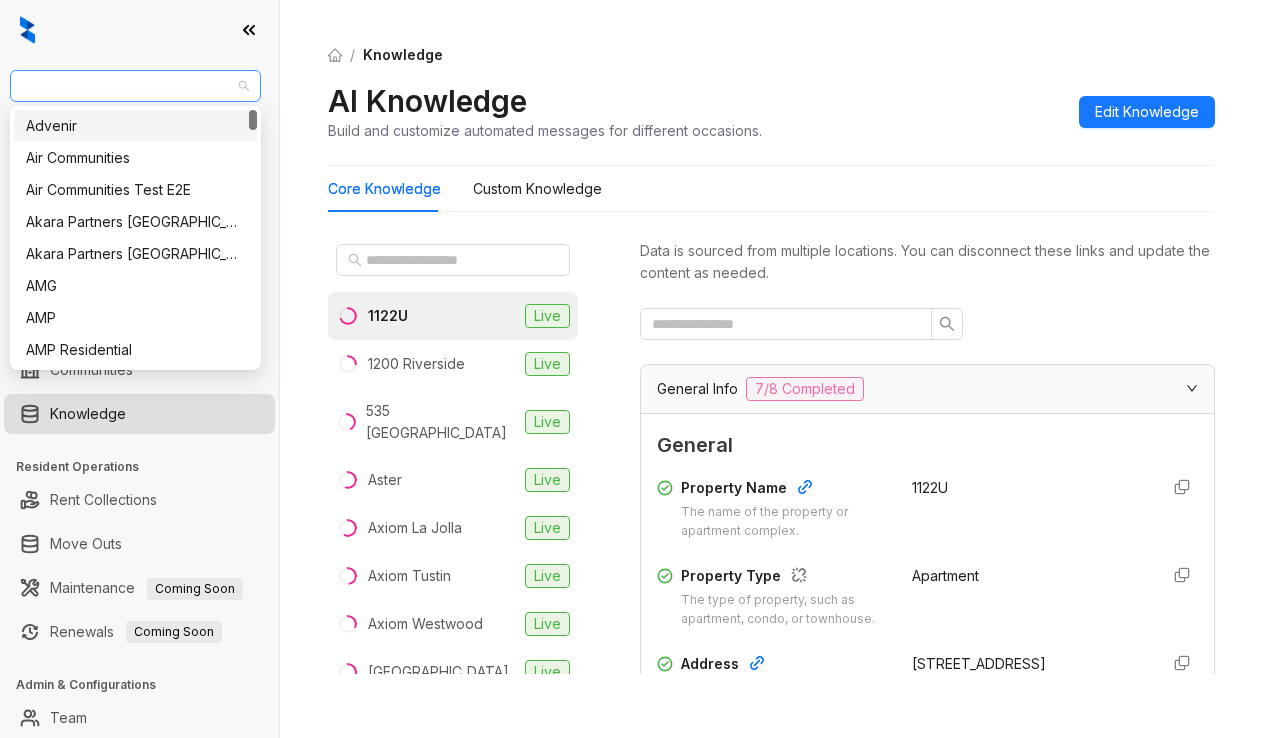 drag, startPoint x: 165, startPoint y: 94, endPoint x: 20, endPoint y: 83, distance: 145.41664 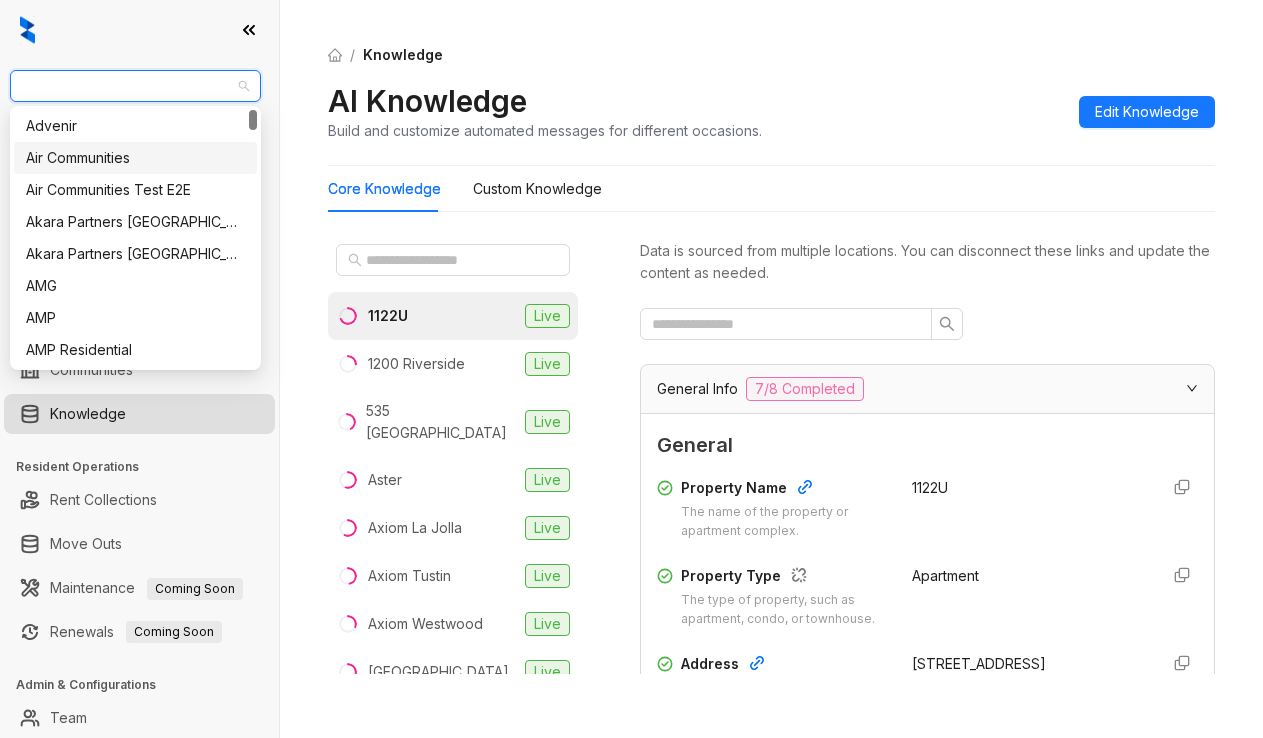 click on "Air Communities" at bounding box center [135, 158] 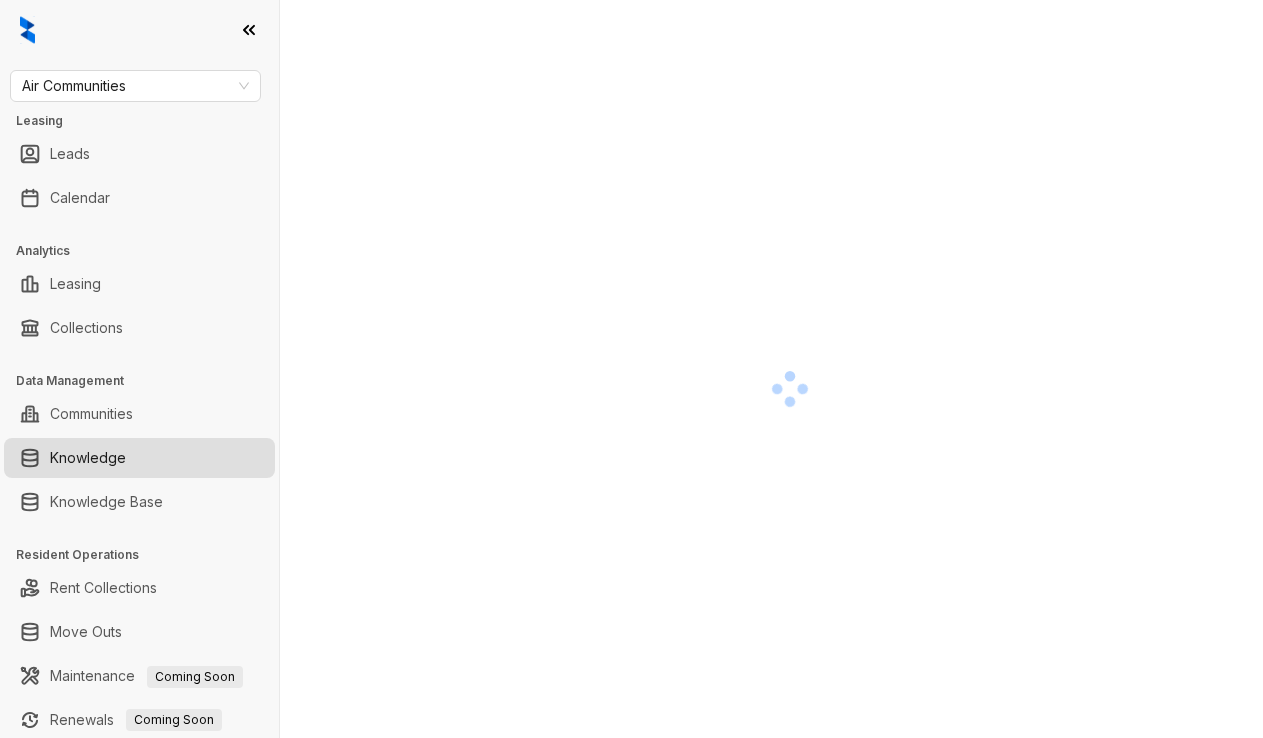 scroll, scrollTop: 0, scrollLeft: 0, axis: both 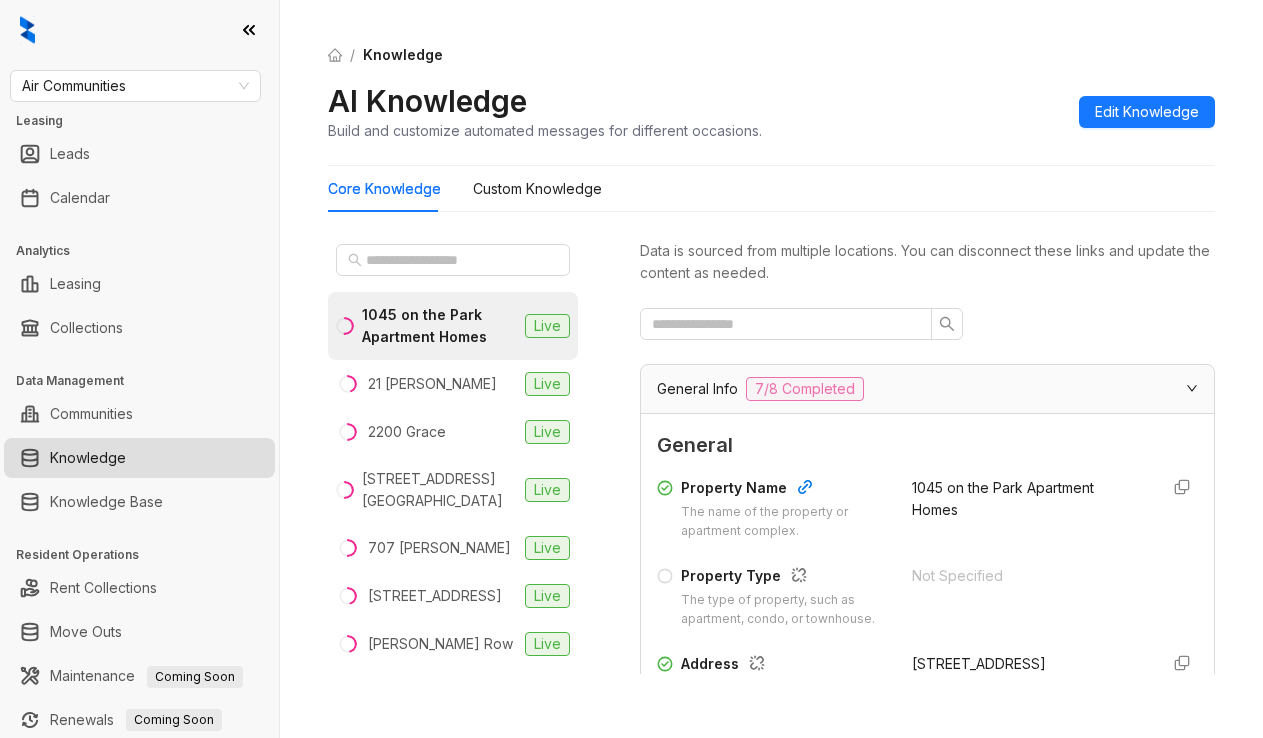 click on "General" at bounding box center (927, 445) 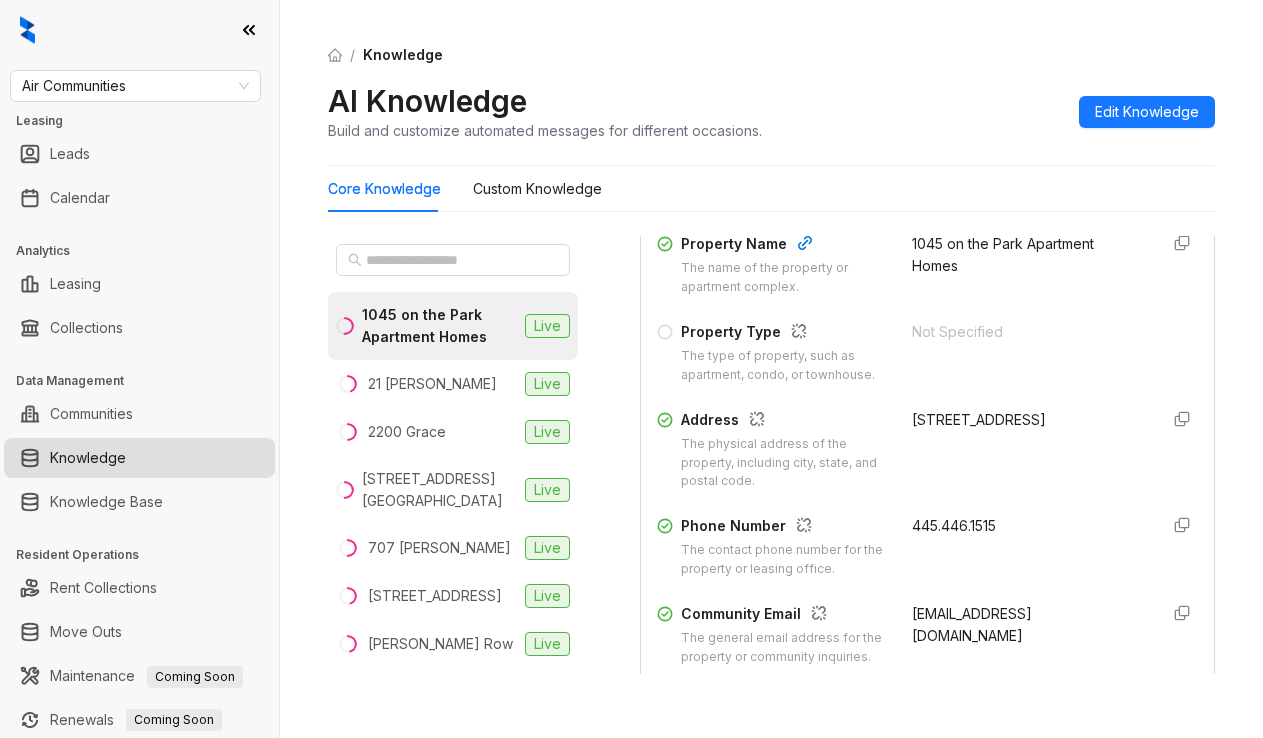 scroll, scrollTop: 300, scrollLeft: 0, axis: vertical 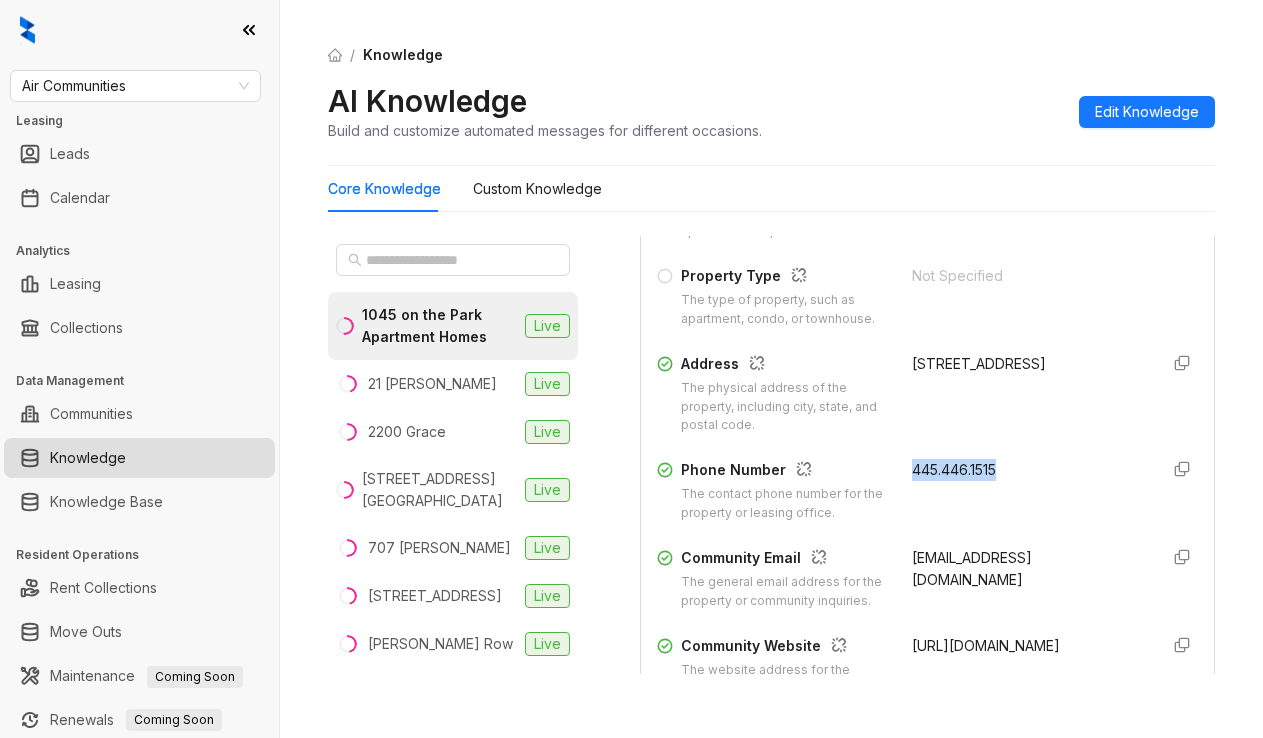 drag, startPoint x: 886, startPoint y: 488, endPoint x: 1009, endPoint y: 497, distance: 123.32883 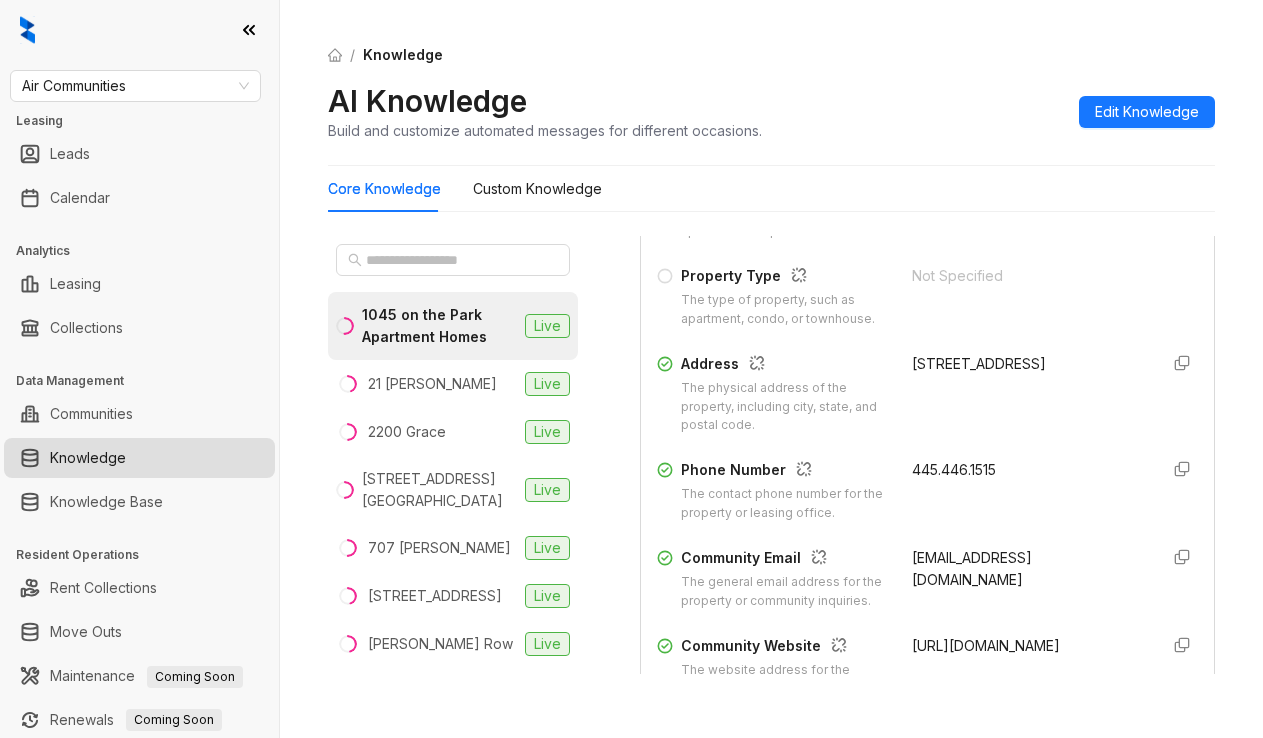 click on "Not Specified" at bounding box center [1027, 276] 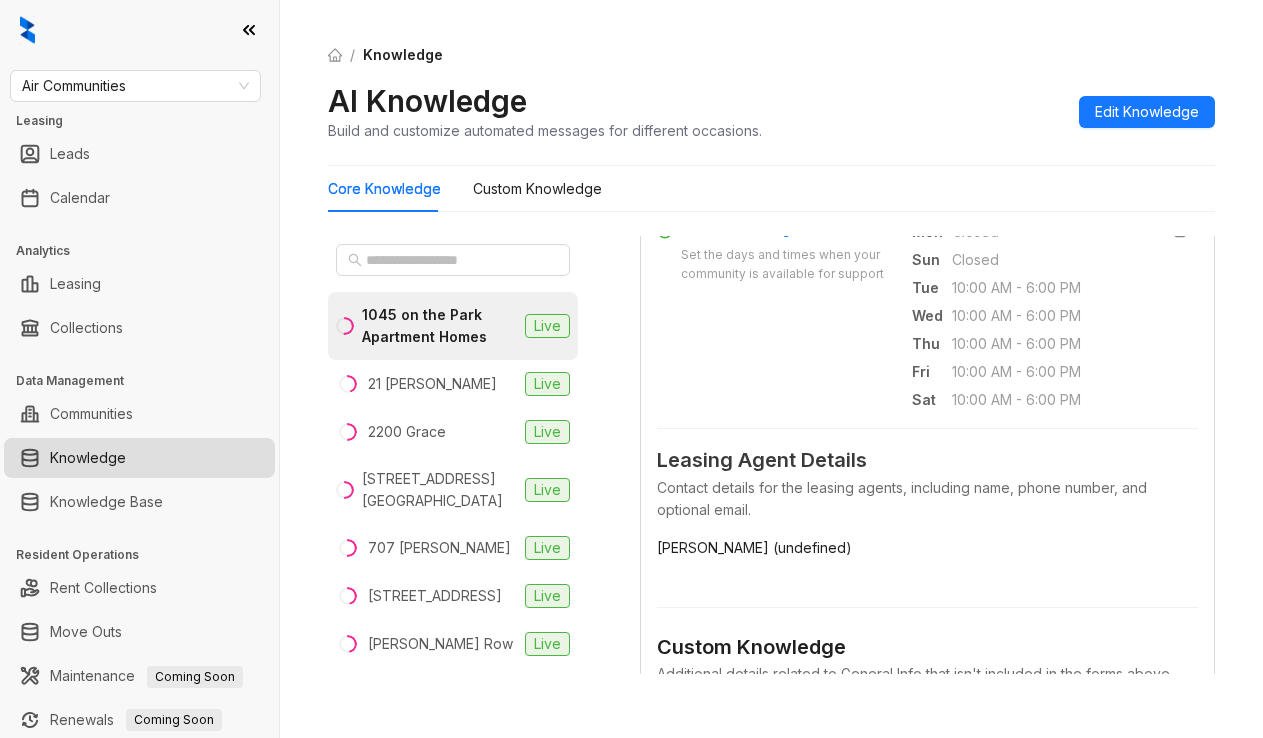 scroll, scrollTop: 800, scrollLeft: 0, axis: vertical 